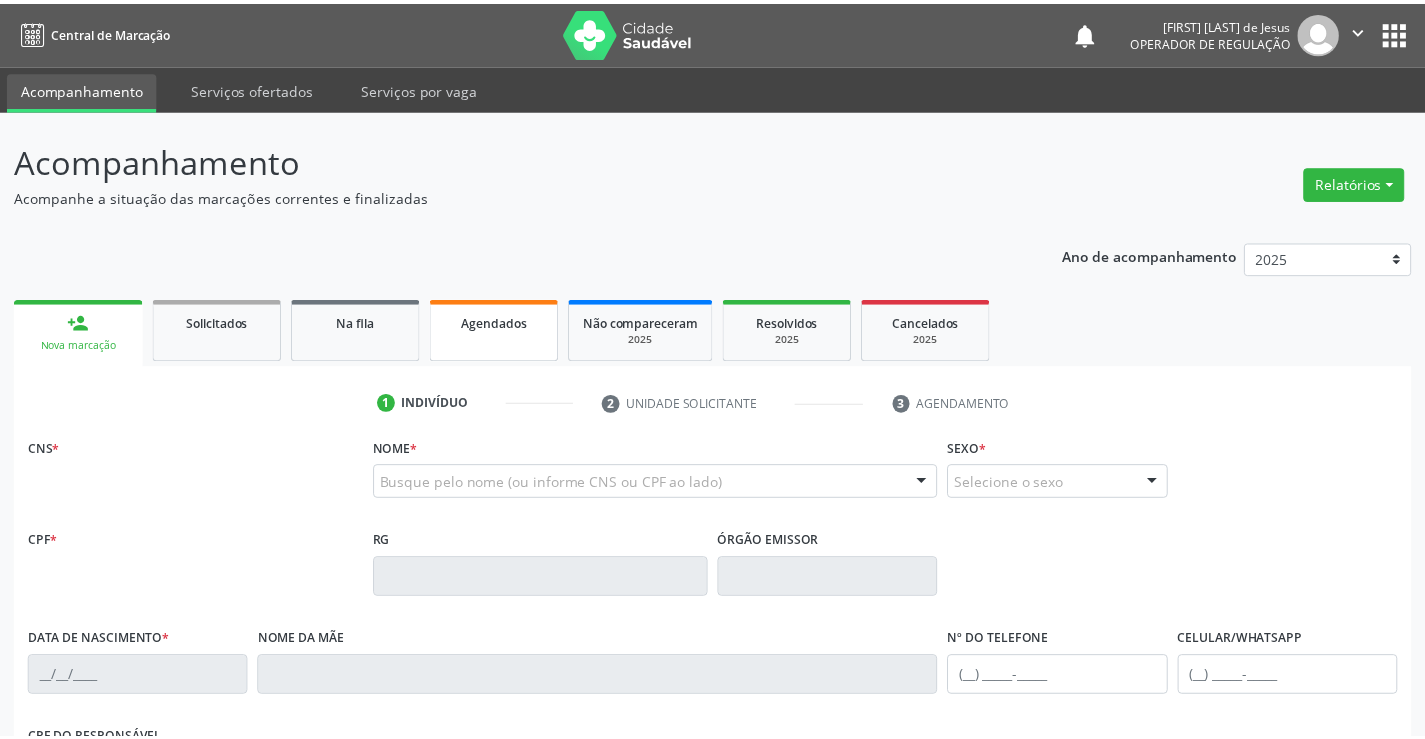 scroll, scrollTop: 0, scrollLeft: 0, axis: both 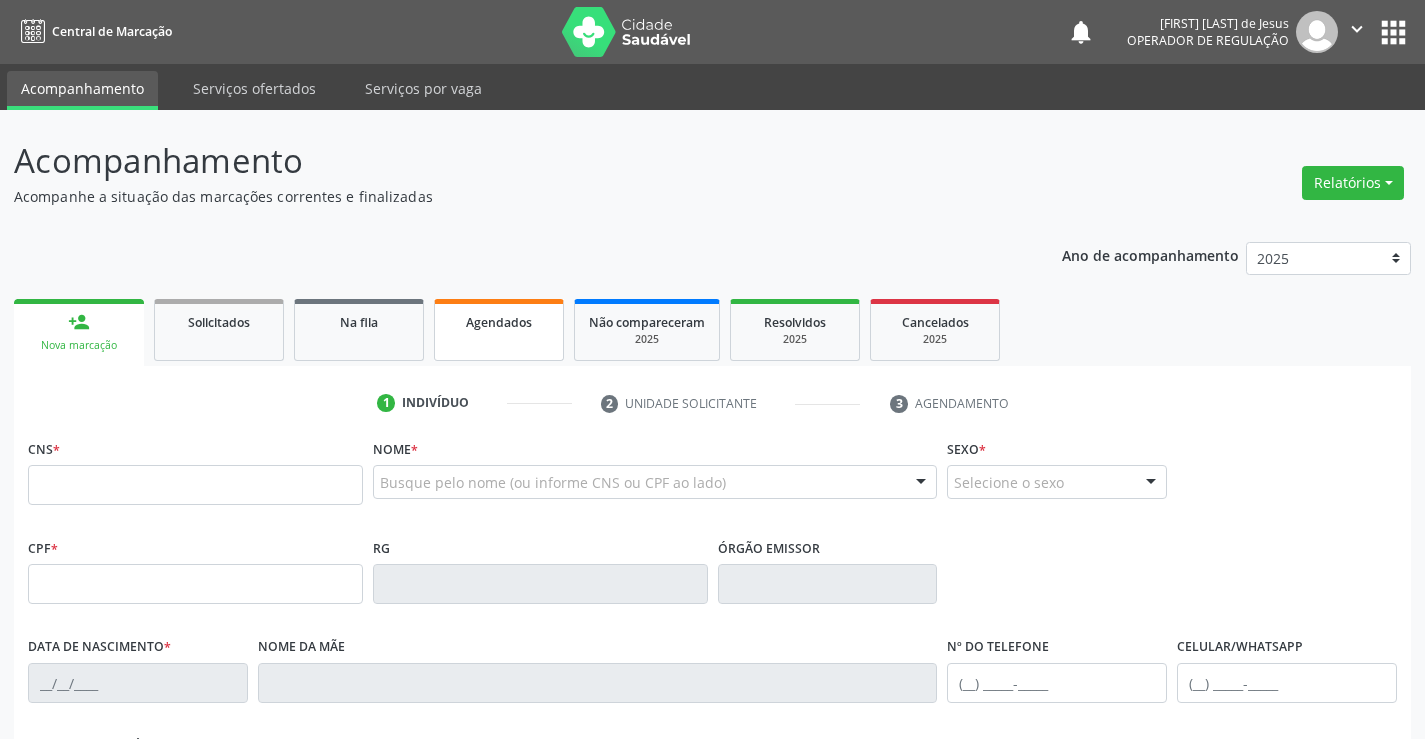 click on "Agendados" at bounding box center [499, 330] 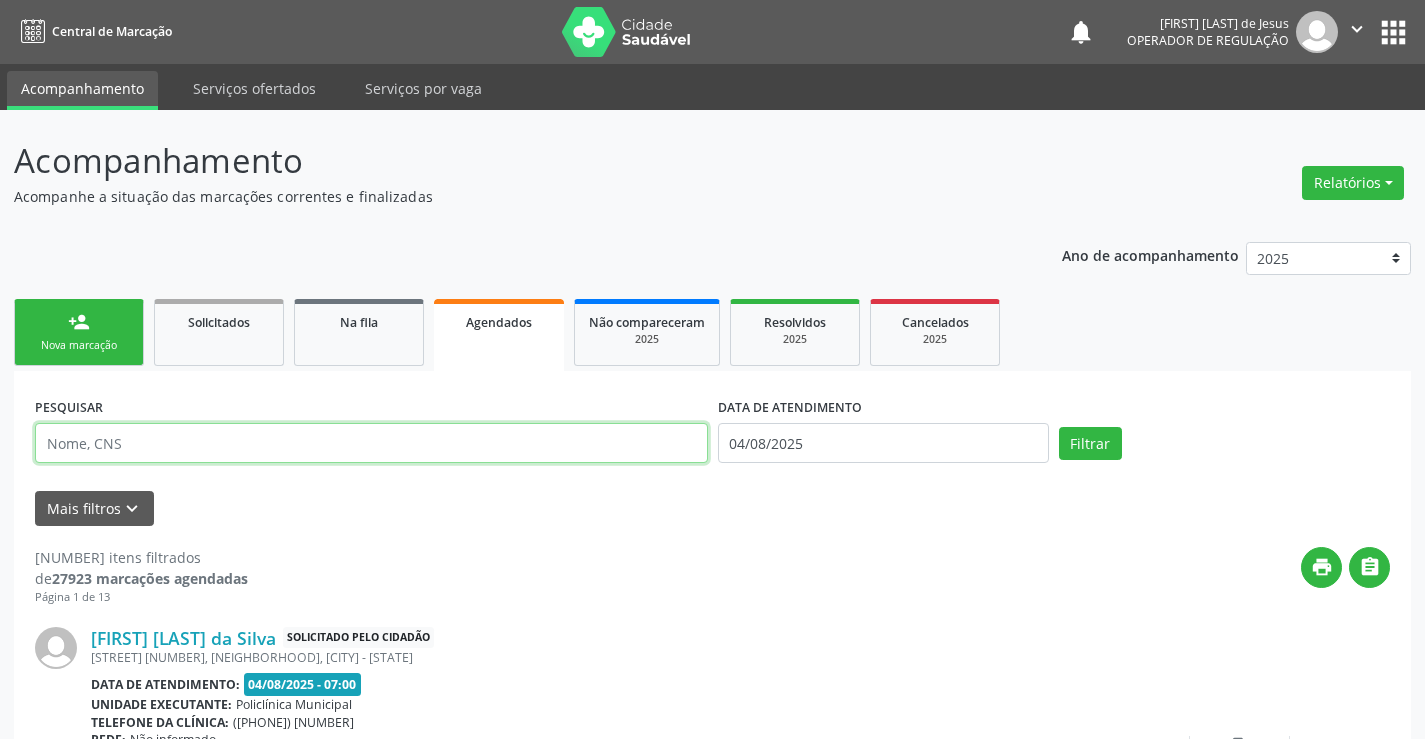 click at bounding box center (371, 443) 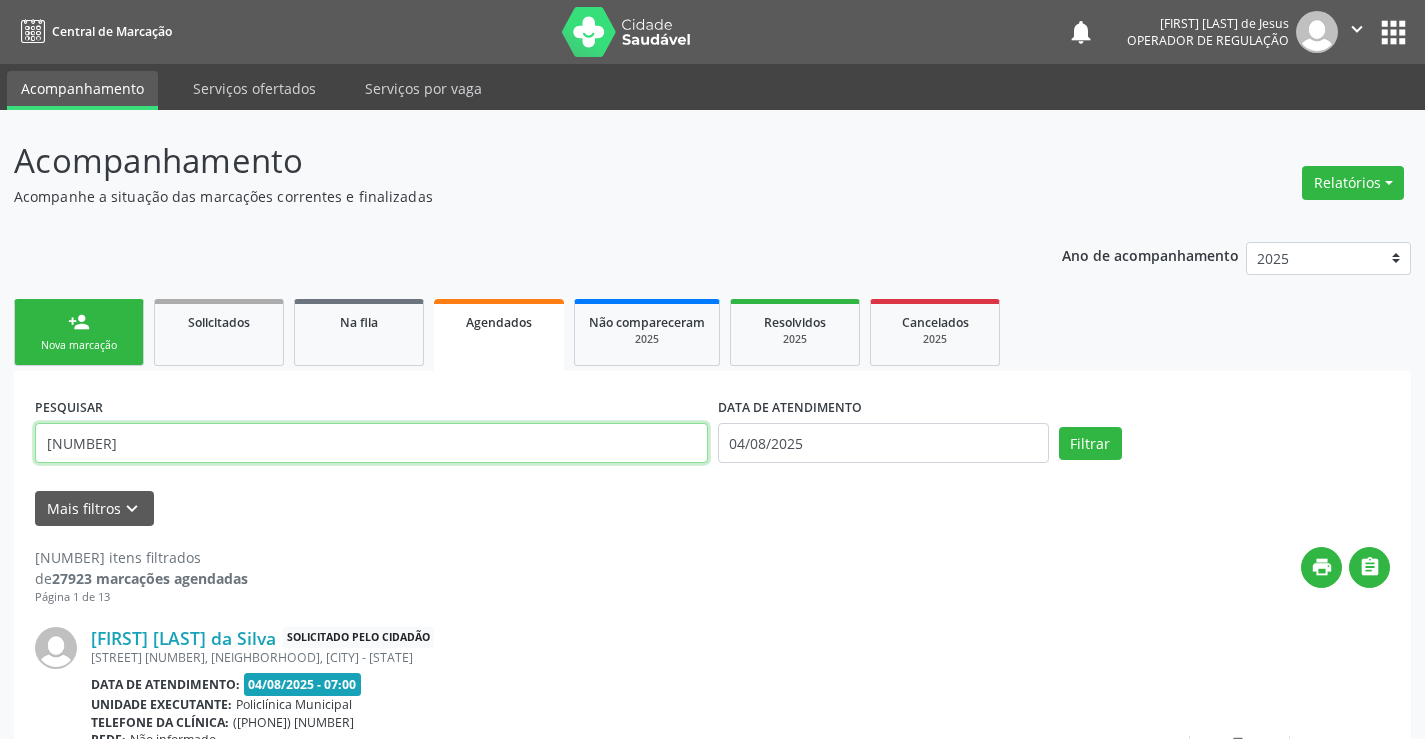 type on "[NUMBER]" 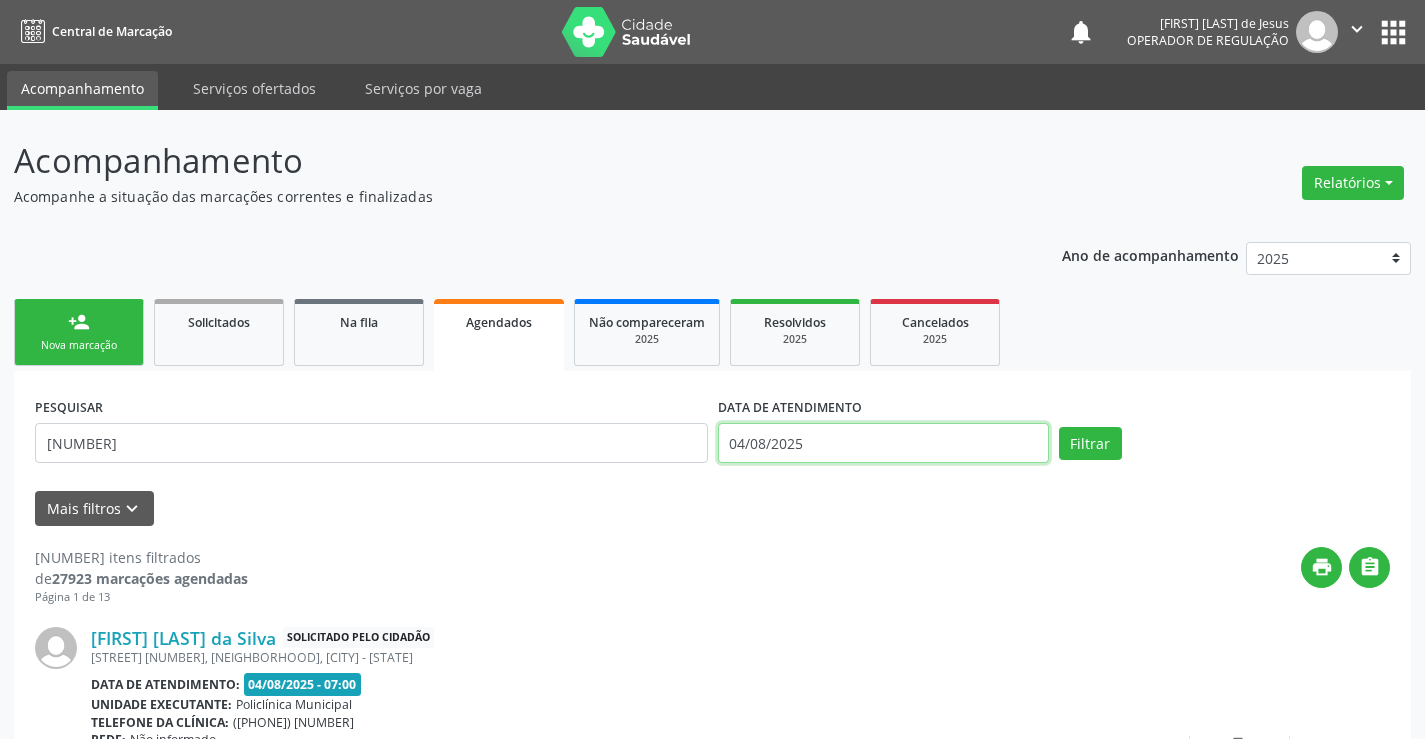 click on "04/08/2025" at bounding box center (883, 443) 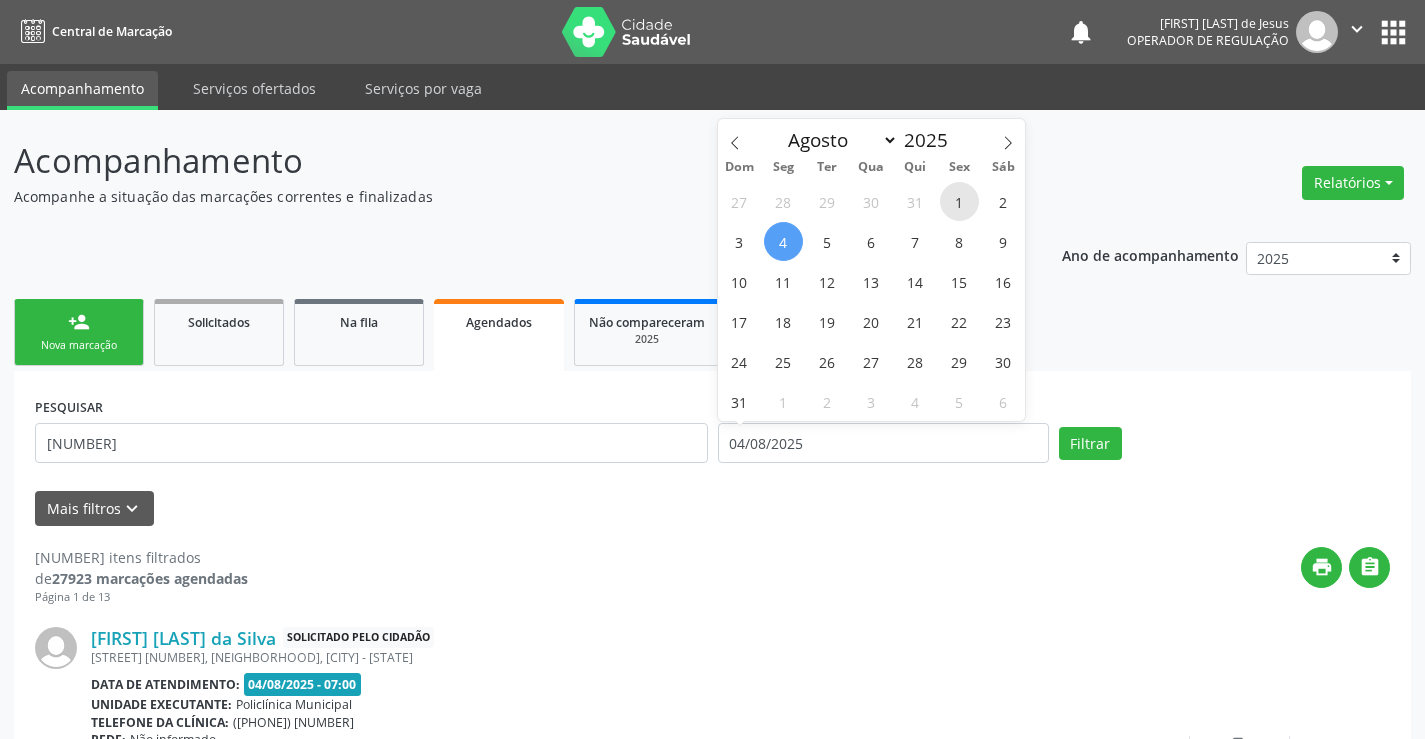 click on "1" at bounding box center (959, 201) 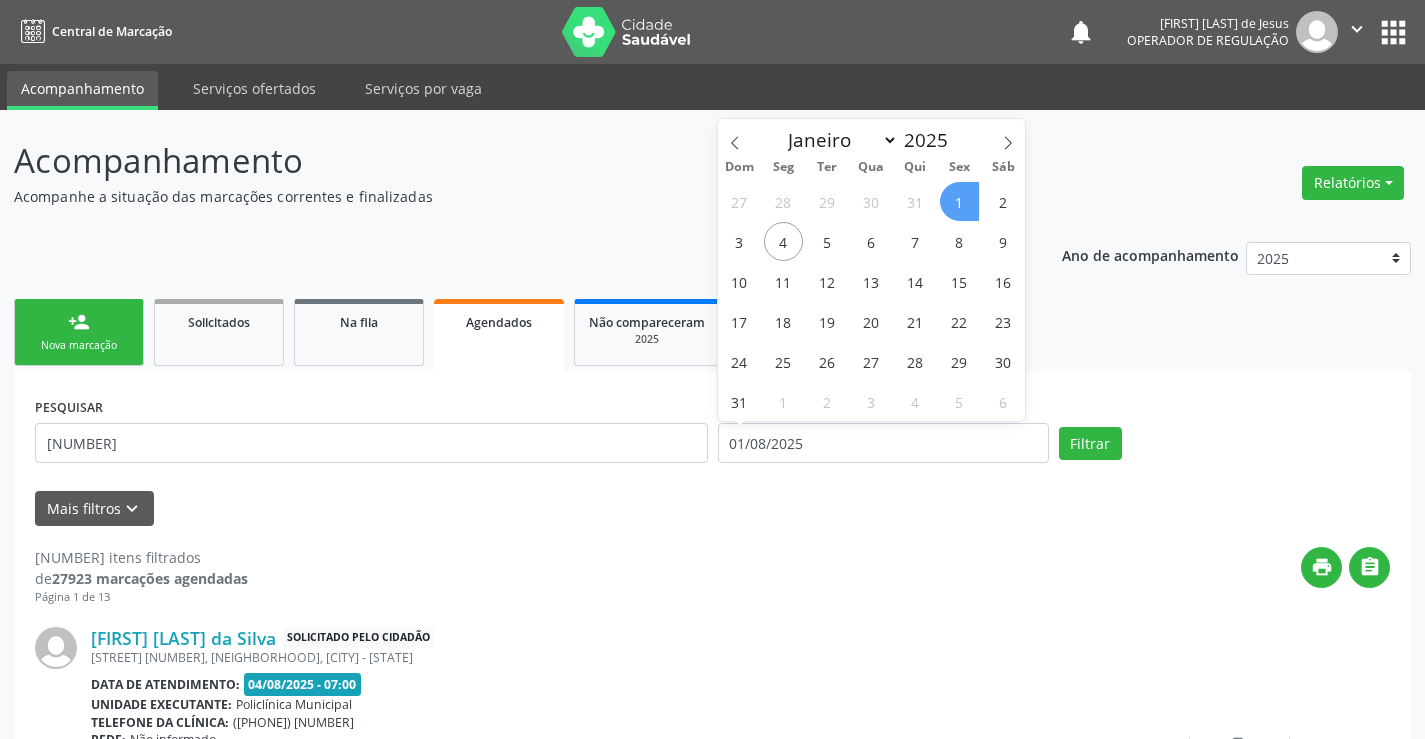 click on "1" at bounding box center (959, 201) 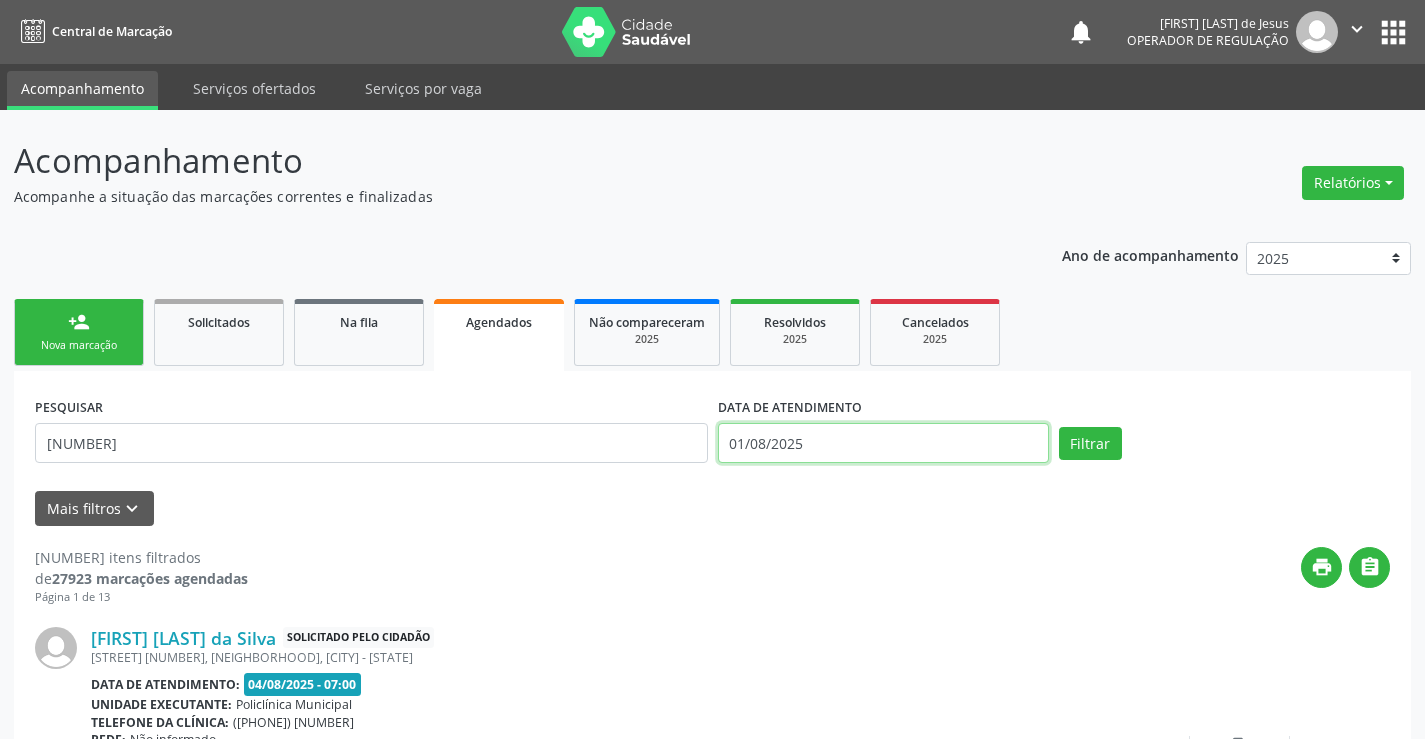 click on "01/08/2025" at bounding box center (883, 443) 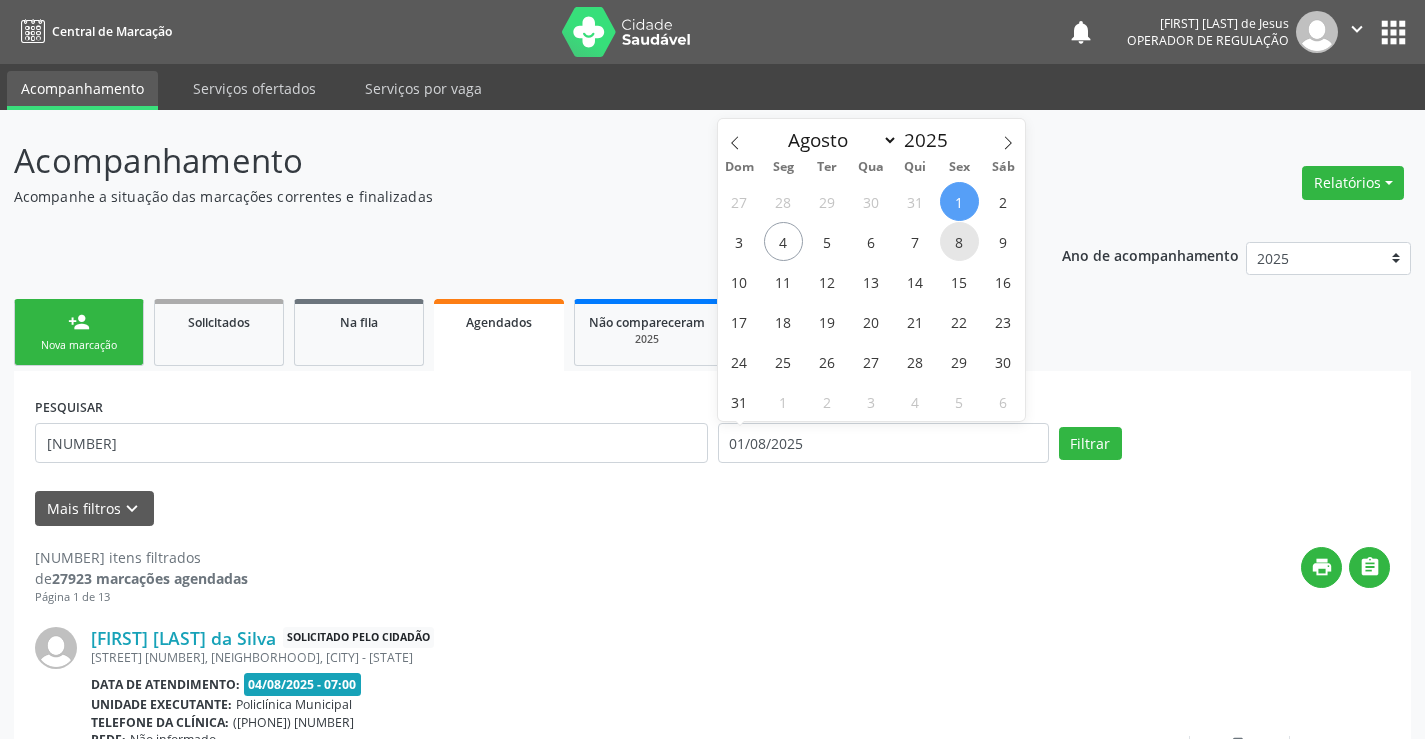 click on "8" at bounding box center [959, 241] 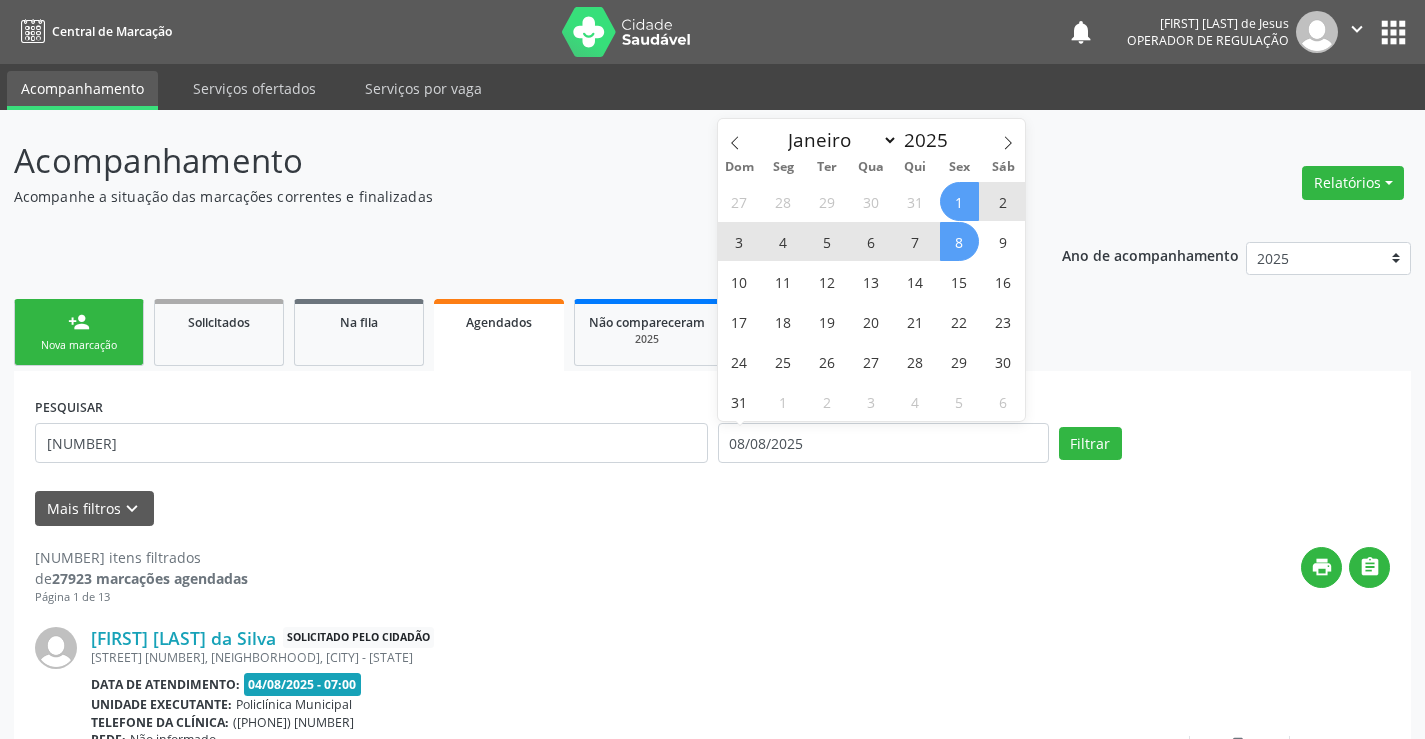click on "1" at bounding box center [959, 201] 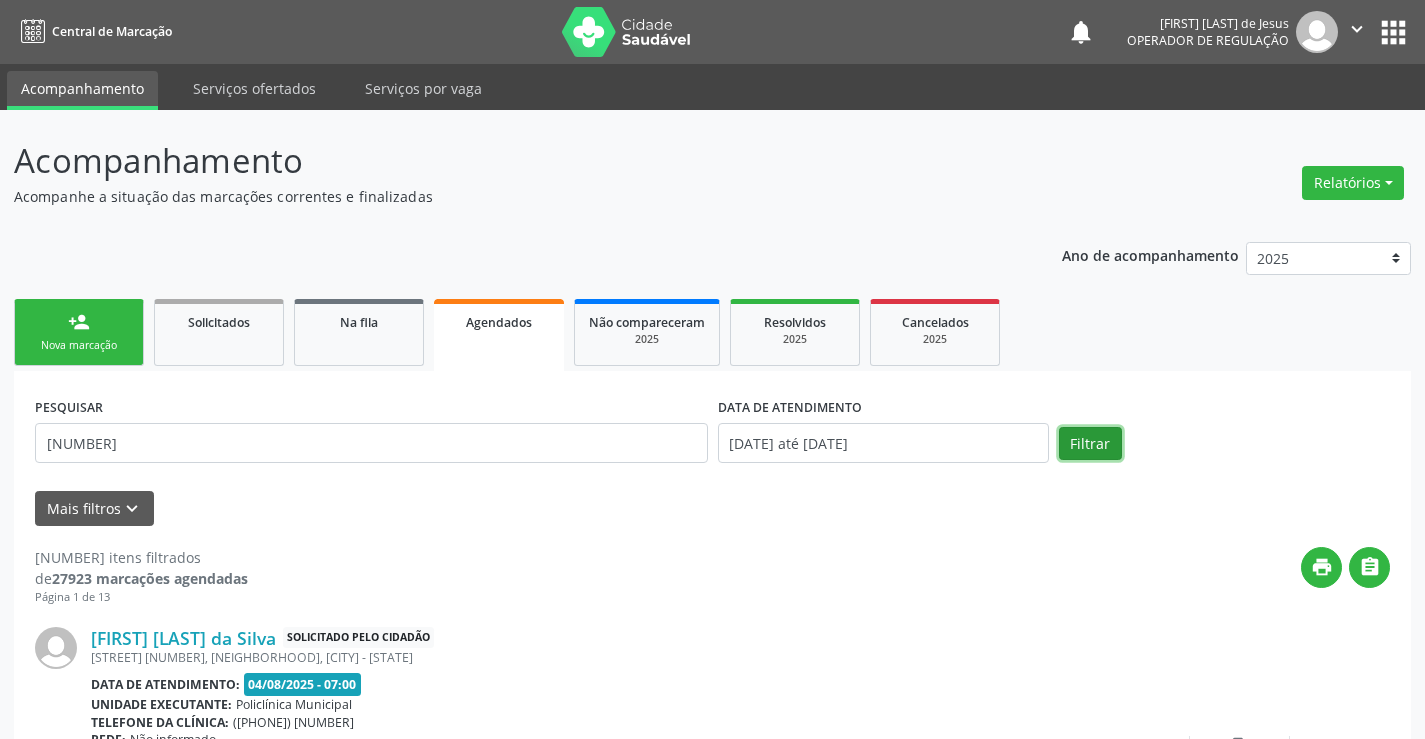 click on "Filtrar" at bounding box center [1090, 444] 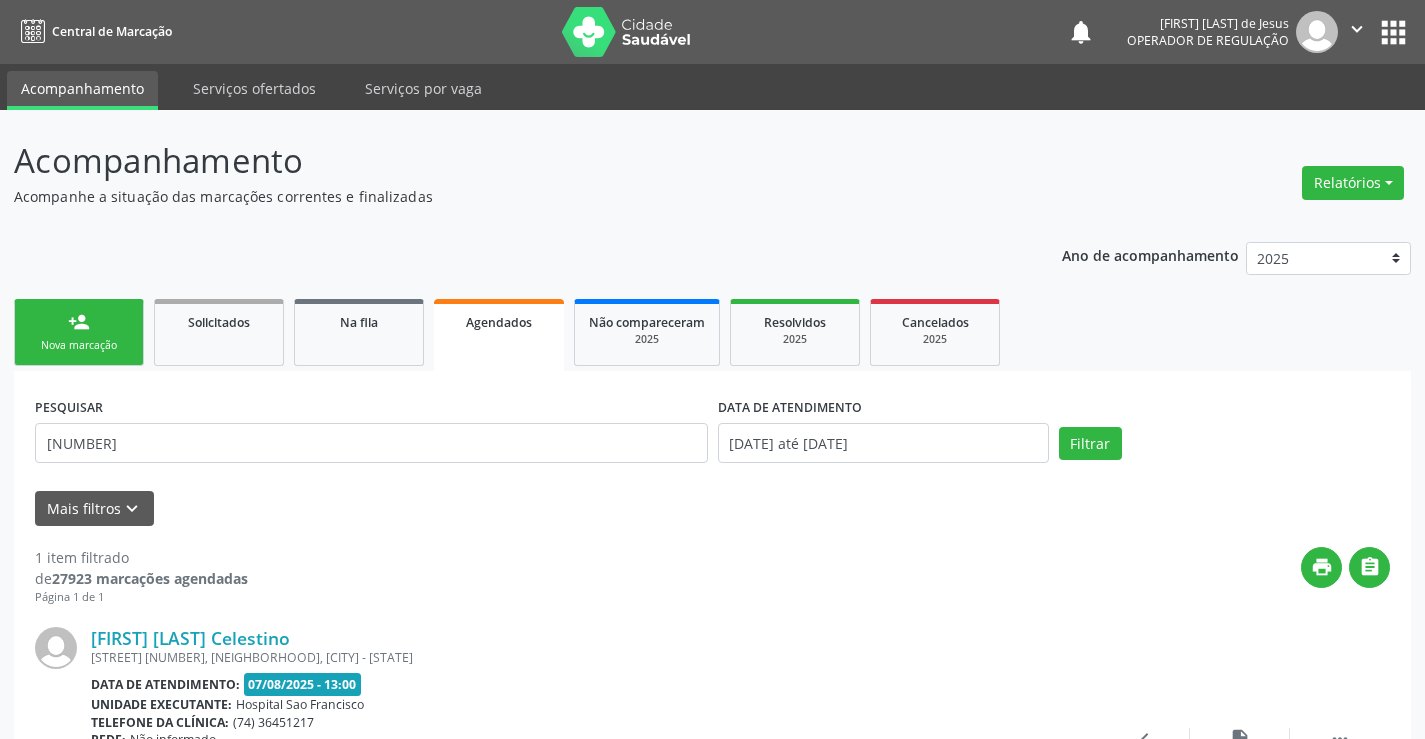scroll, scrollTop: 189, scrollLeft: 0, axis: vertical 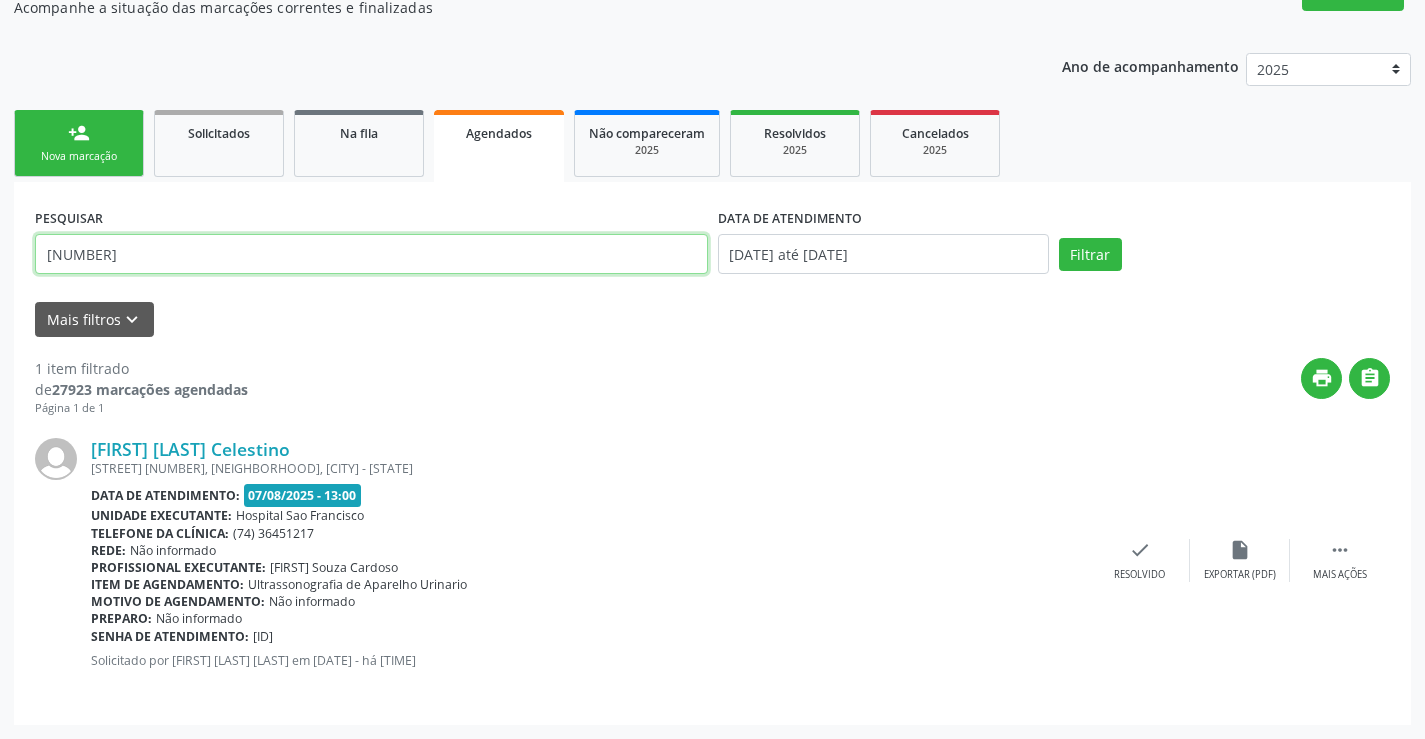 click on "[NUMBER]" at bounding box center (371, 254) 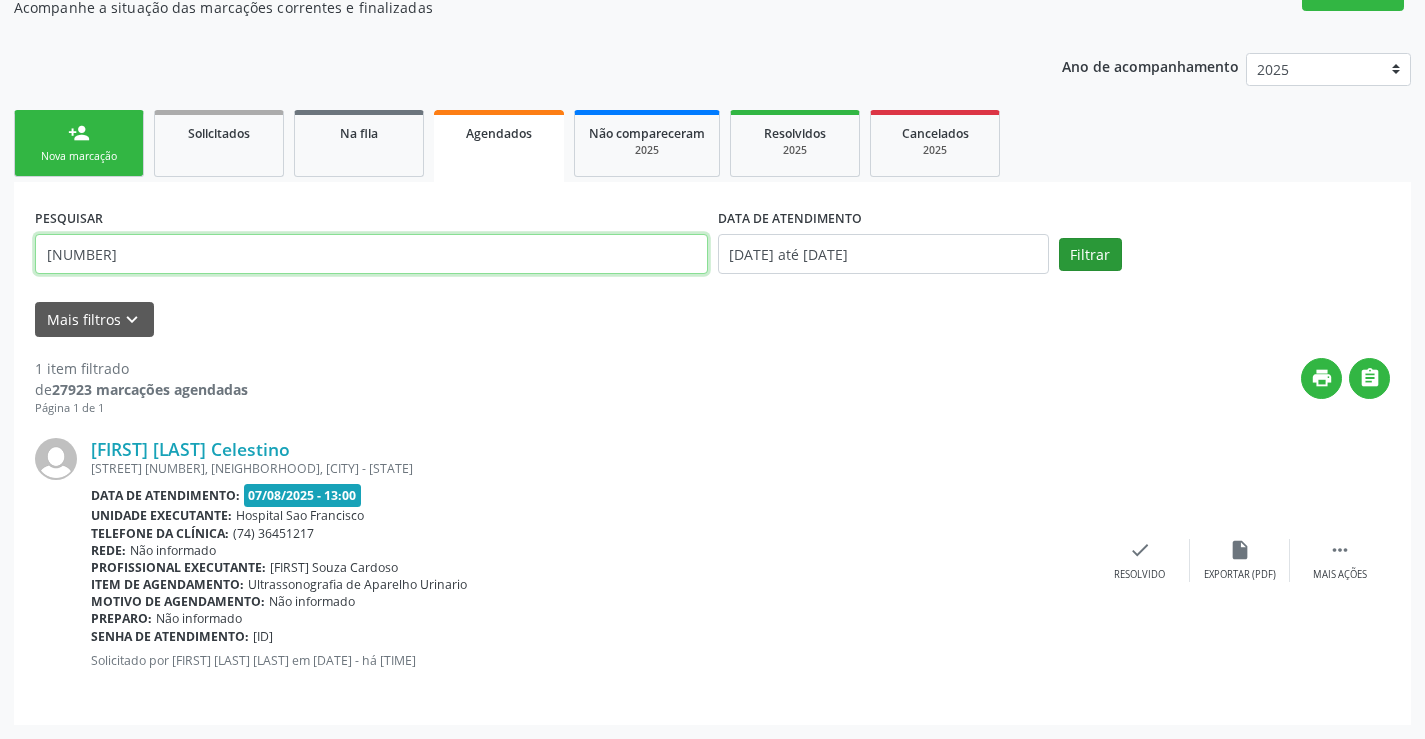 type on "[NUMBER]" 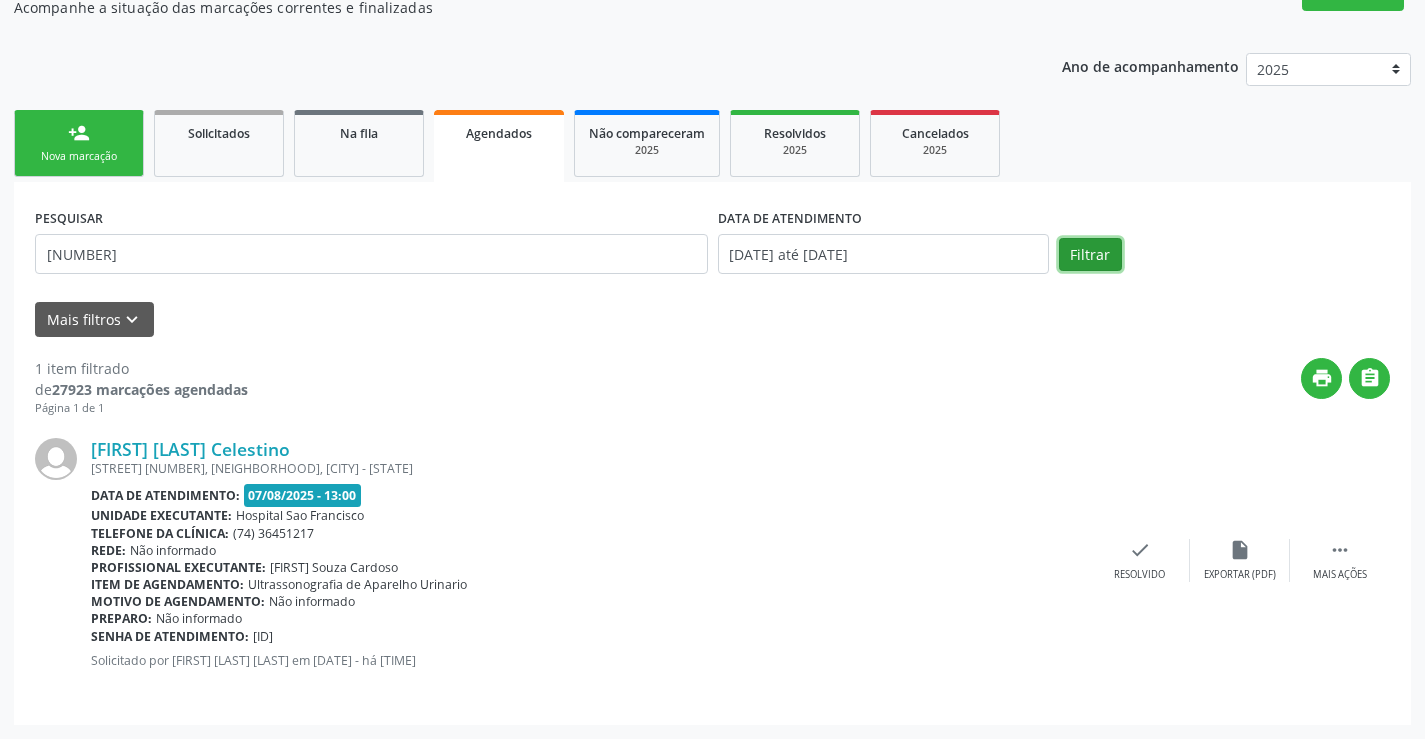 click on "Filtrar" at bounding box center (1090, 255) 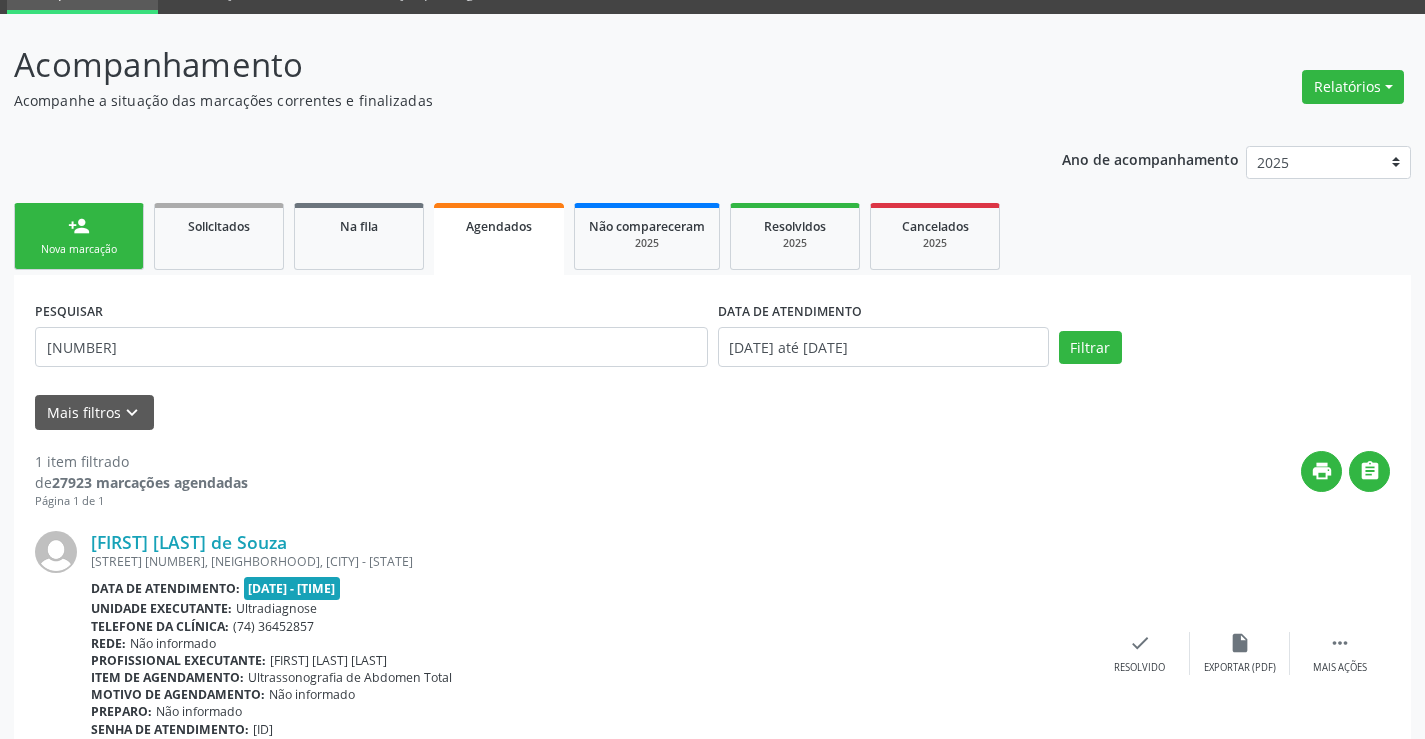 scroll, scrollTop: 189, scrollLeft: 0, axis: vertical 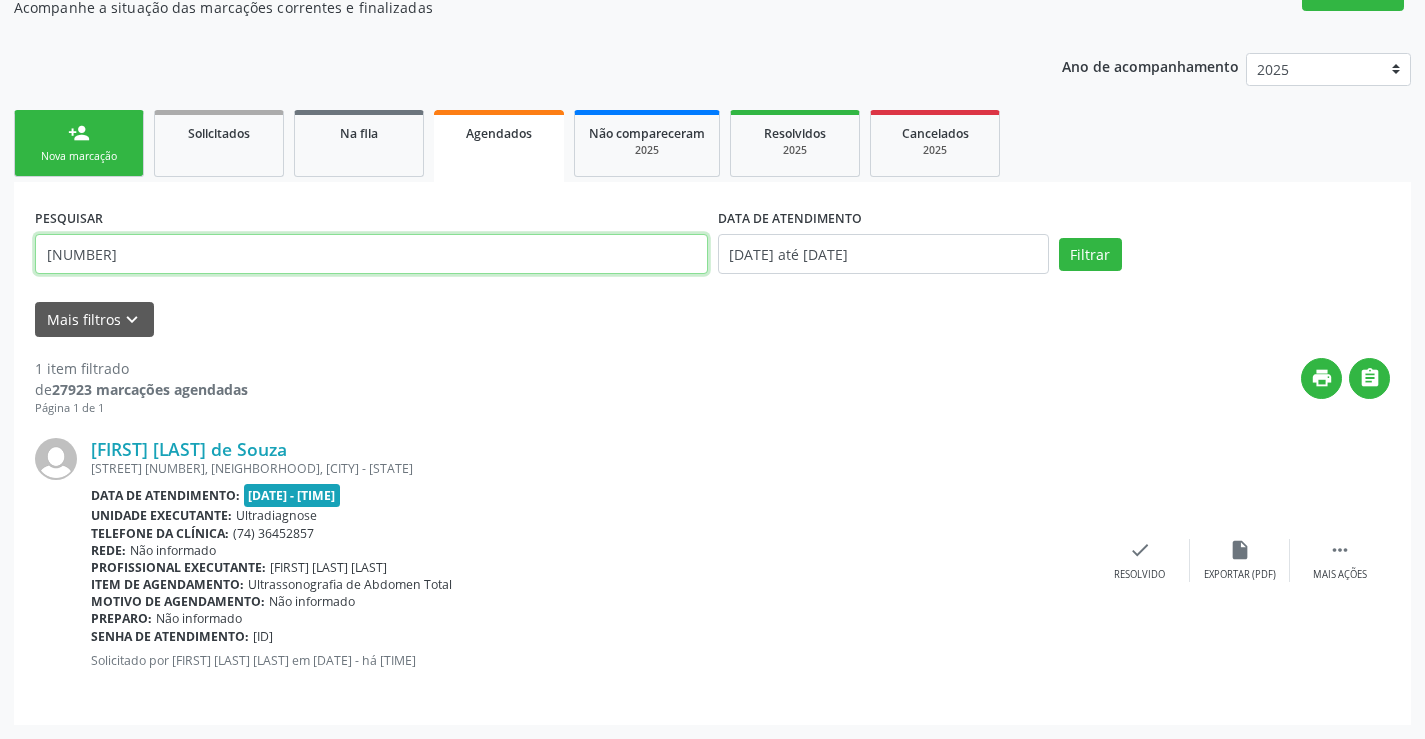 click on "[NUMBER]" at bounding box center [371, 254] 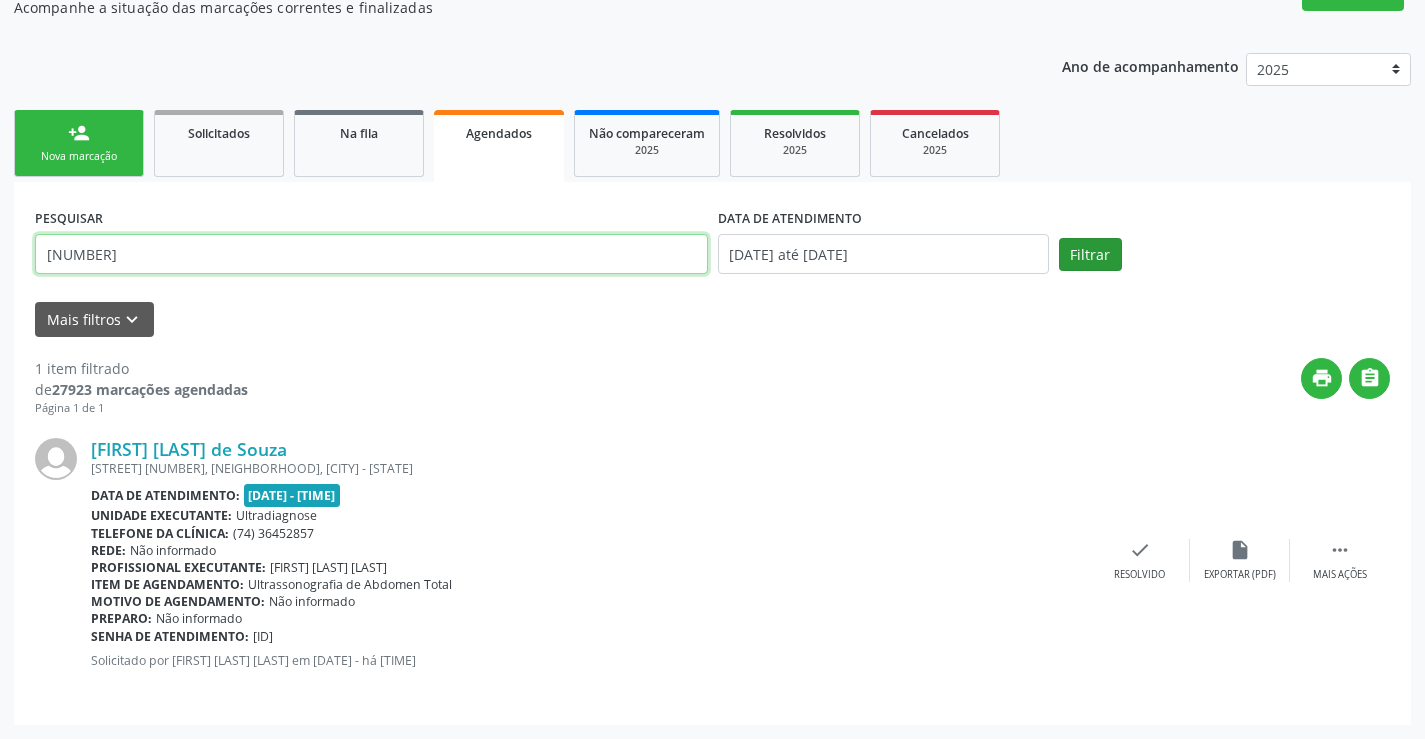 type on "[NUMBER]" 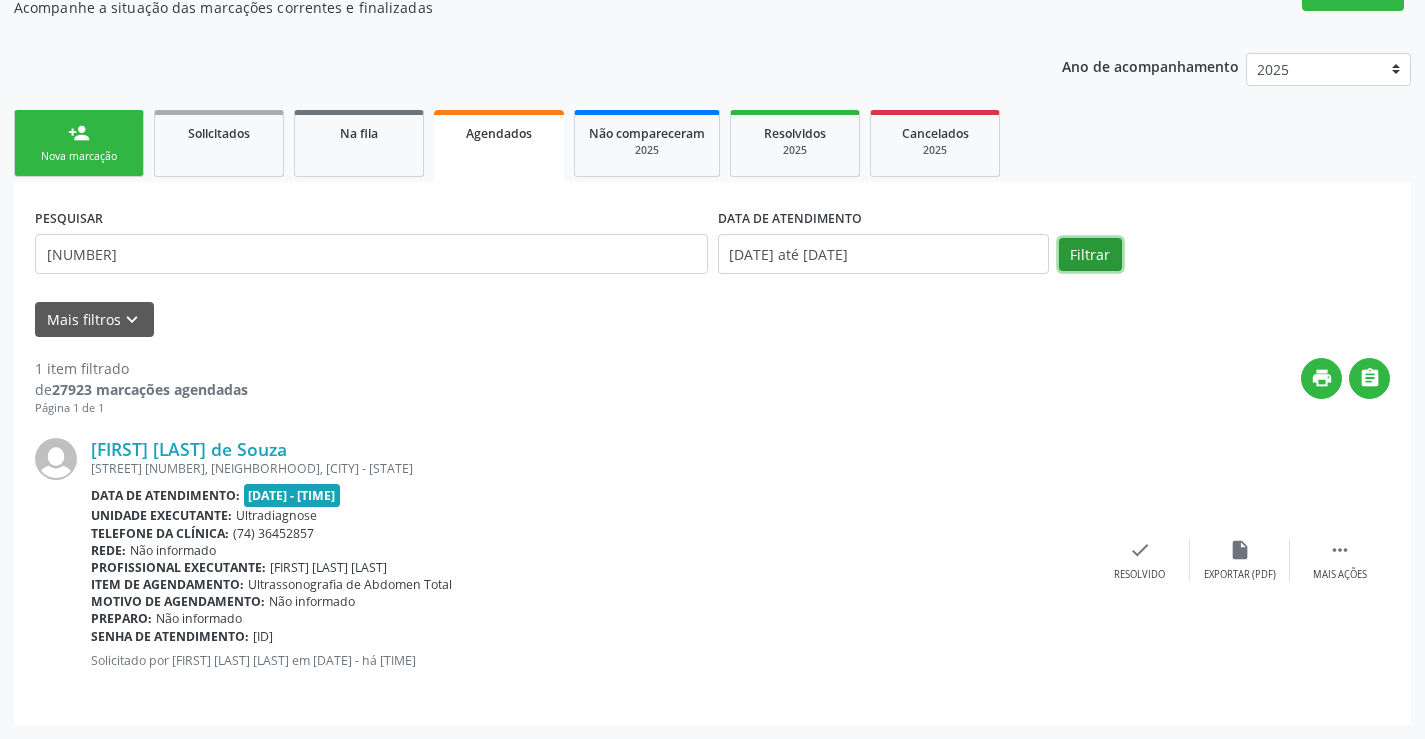 click on "Filtrar" at bounding box center [1090, 255] 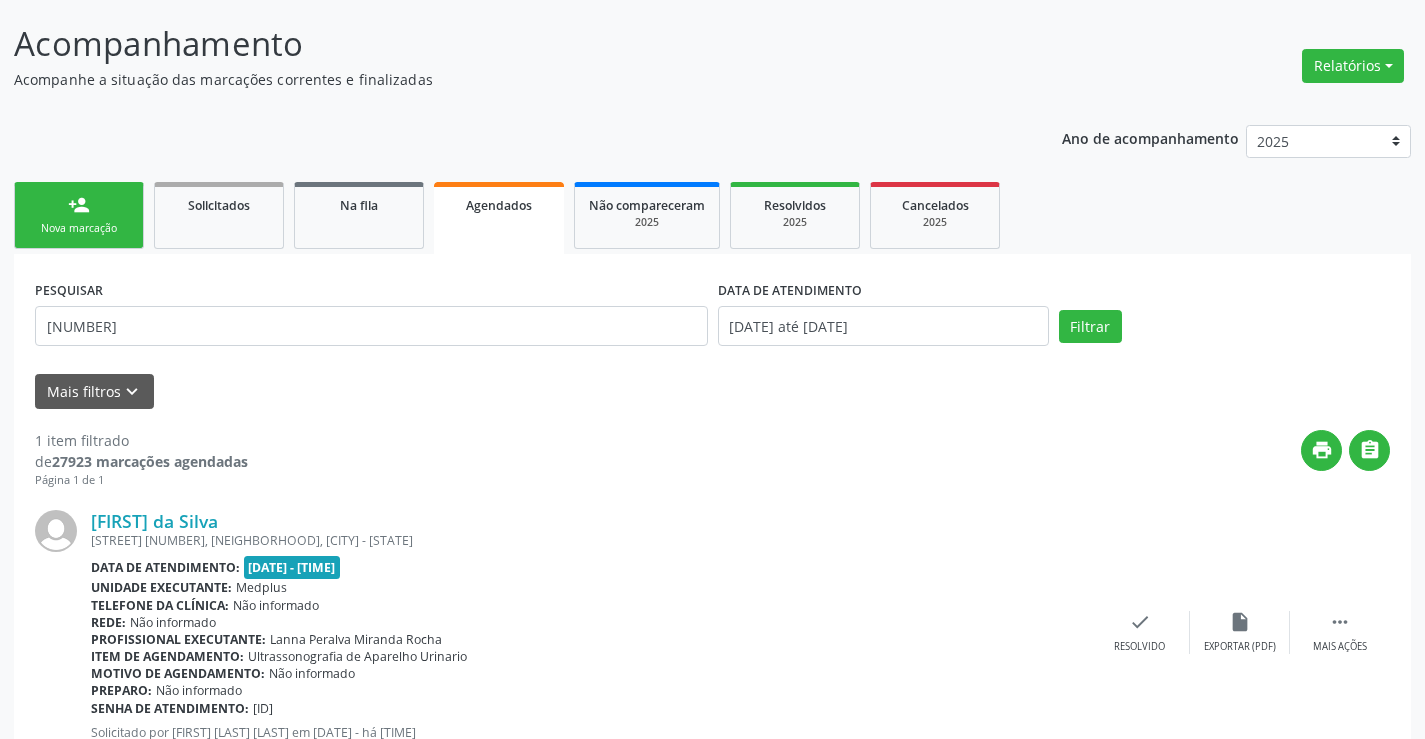 scroll, scrollTop: 189, scrollLeft: 0, axis: vertical 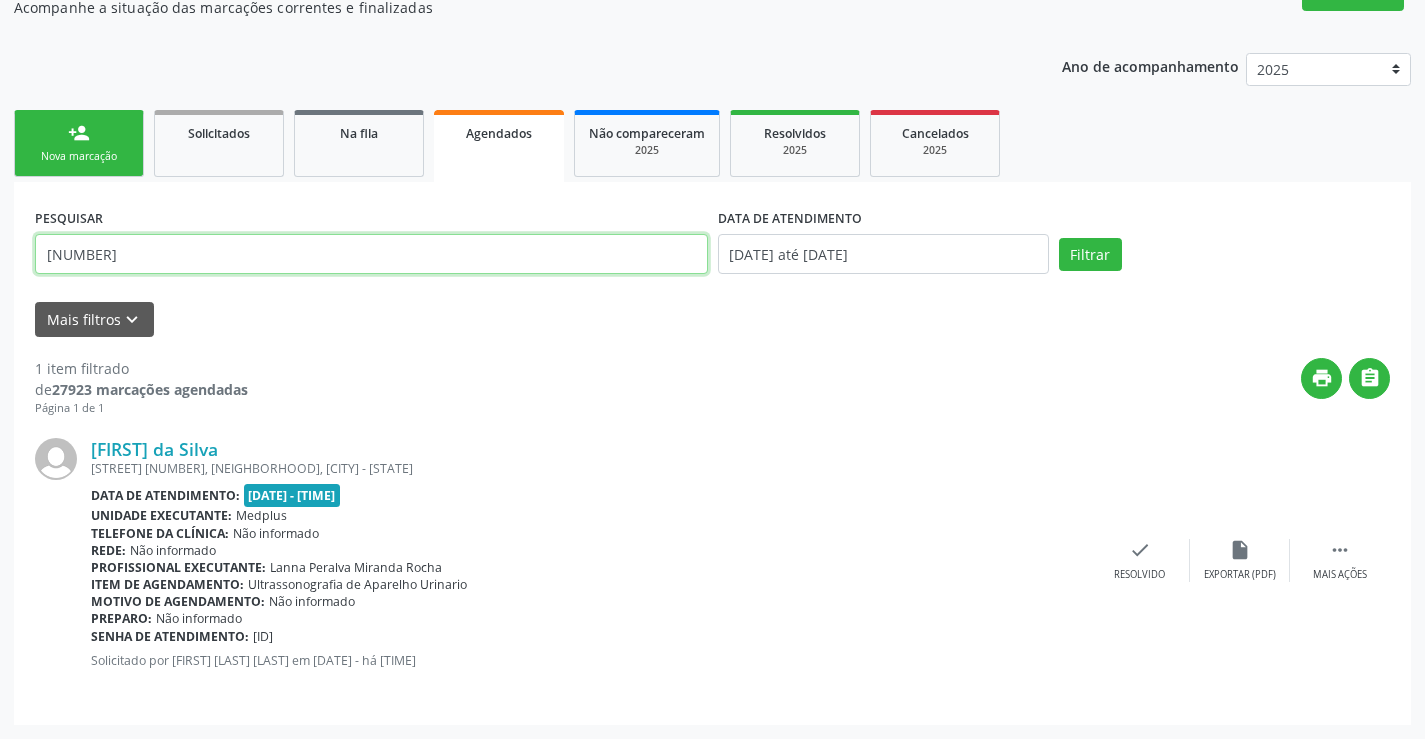 click on "[NUMBER]" at bounding box center [371, 254] 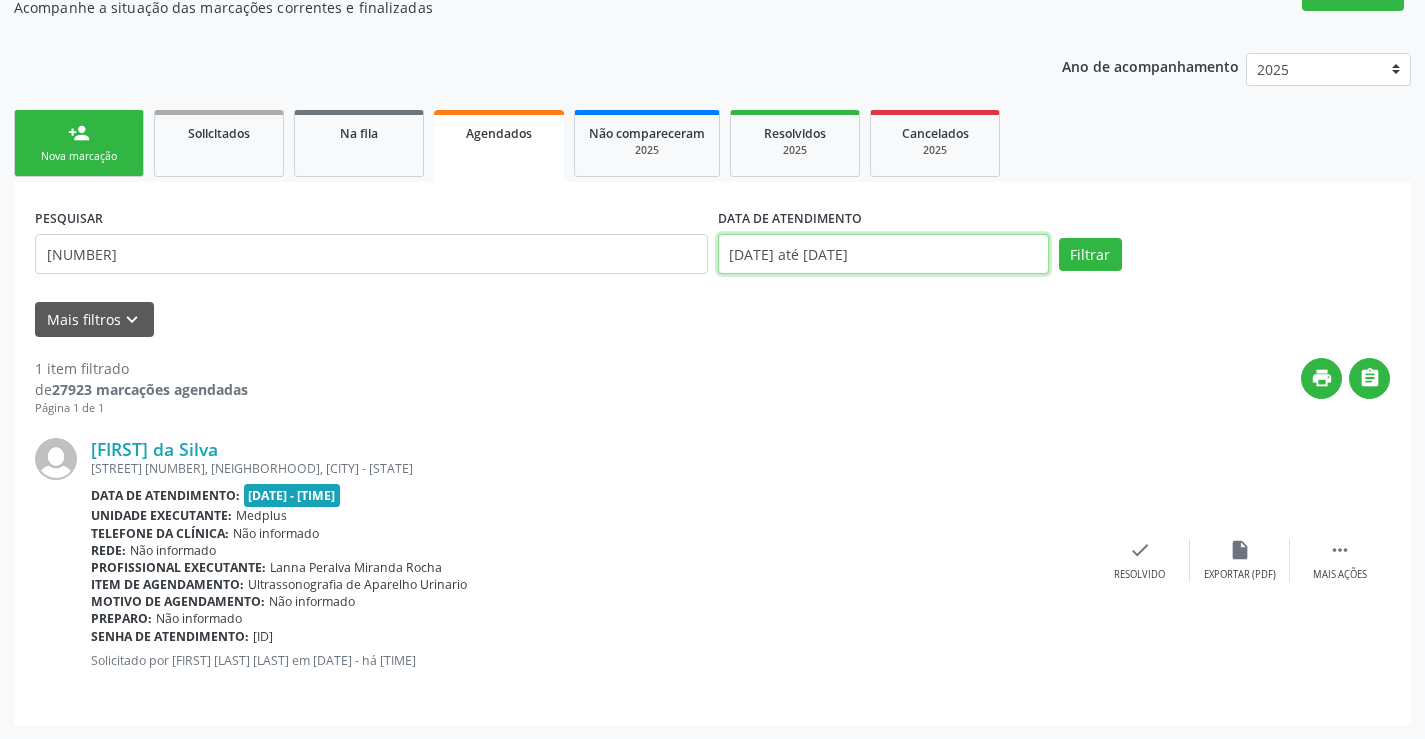 click on "[DATE] até [DATE]" at bounding box center [883, 254] 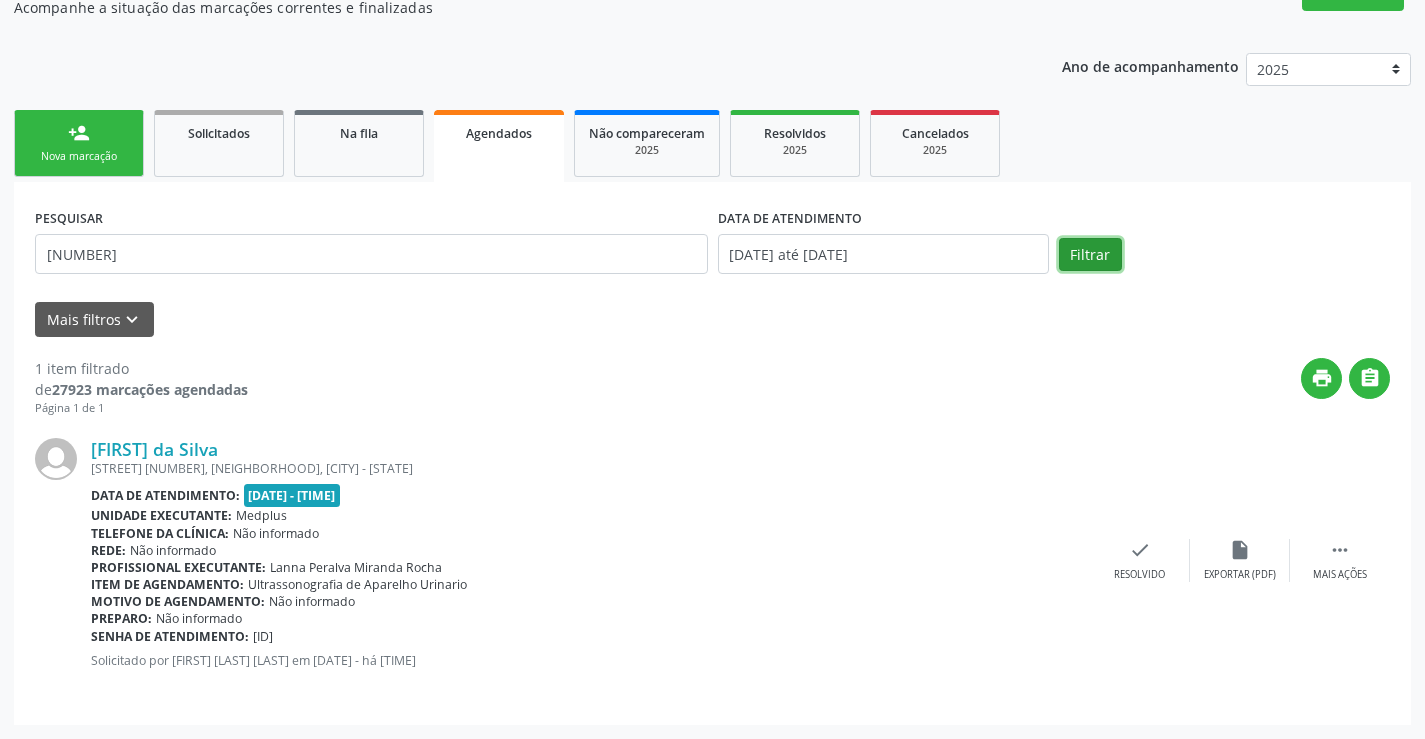 click on "Filtrar" at bounding box center [1090, 255] 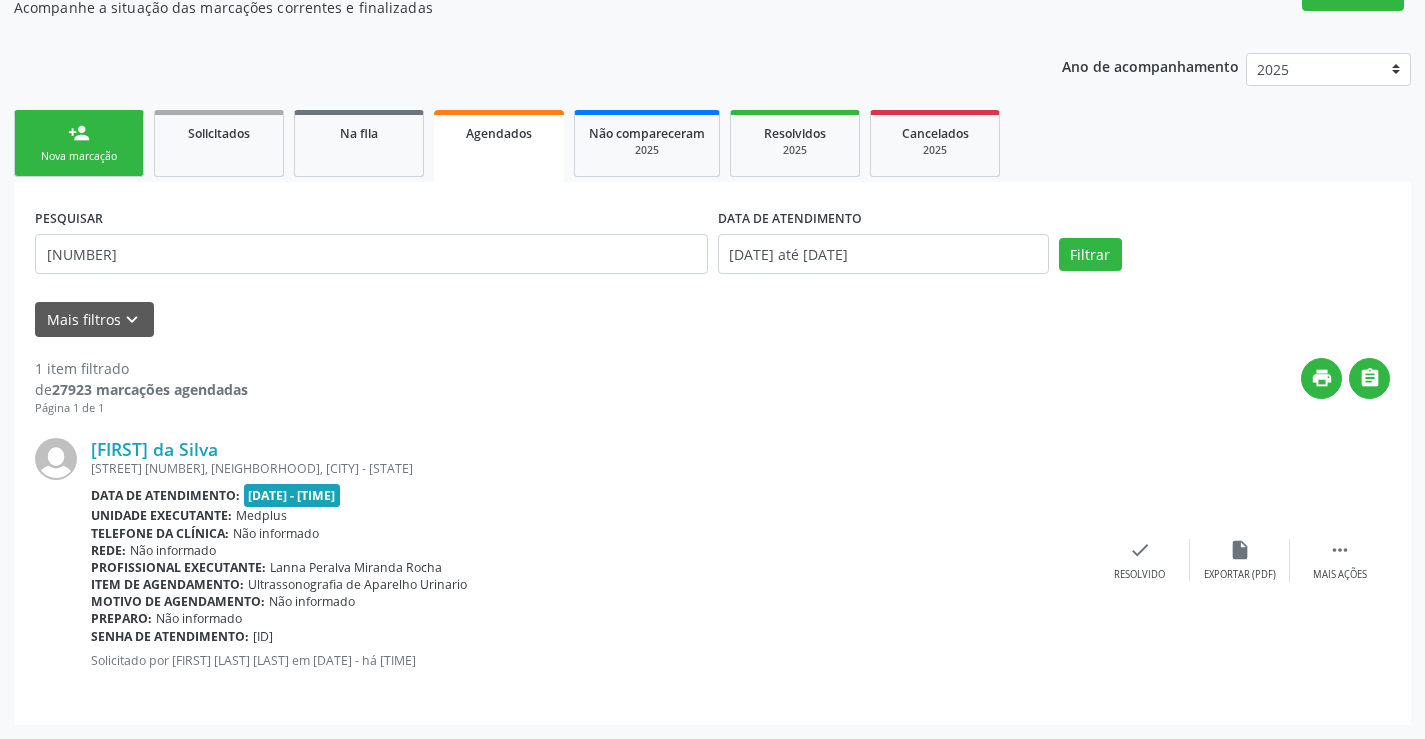 scroll, scrollTop: 0, scrollLeft: 0, axis: both 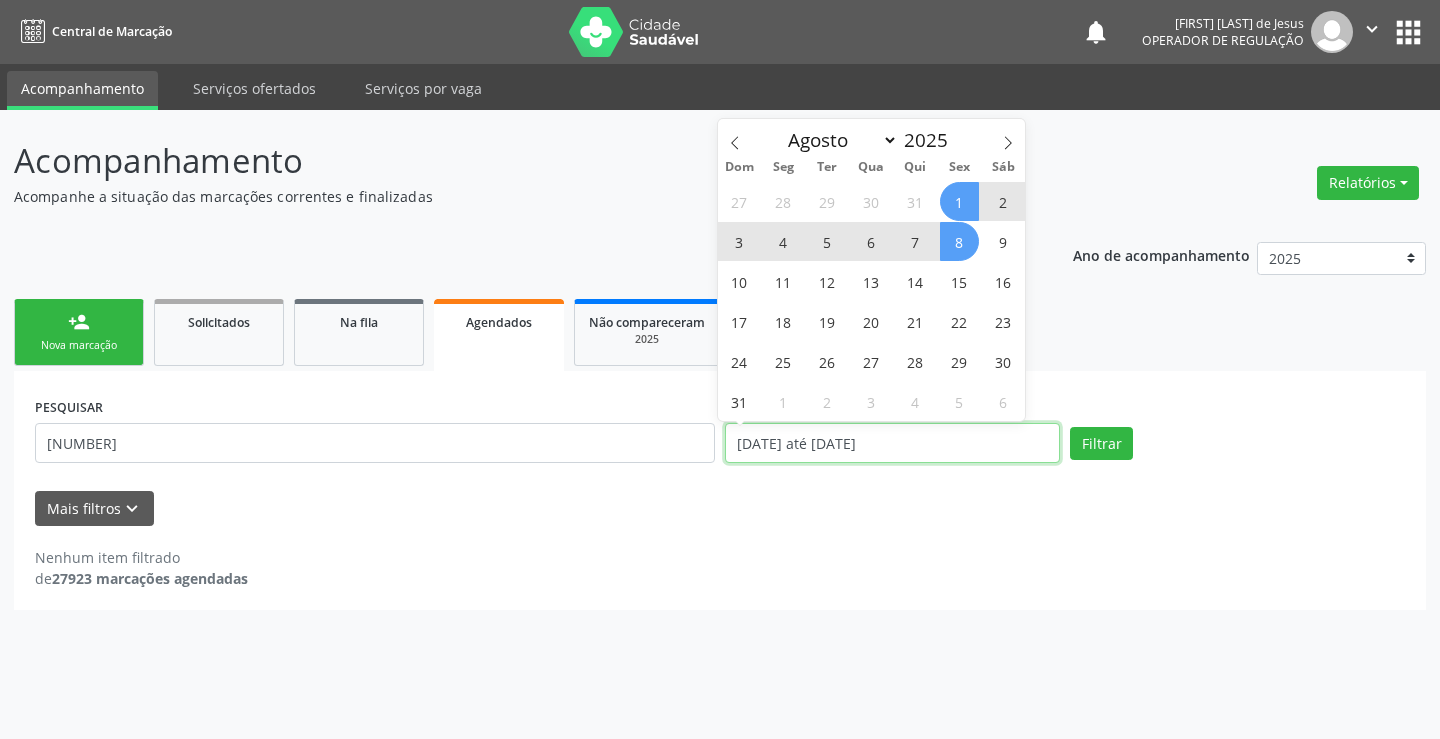 click on "[DATE] até [DATE]" at bounding box center (892, 443) 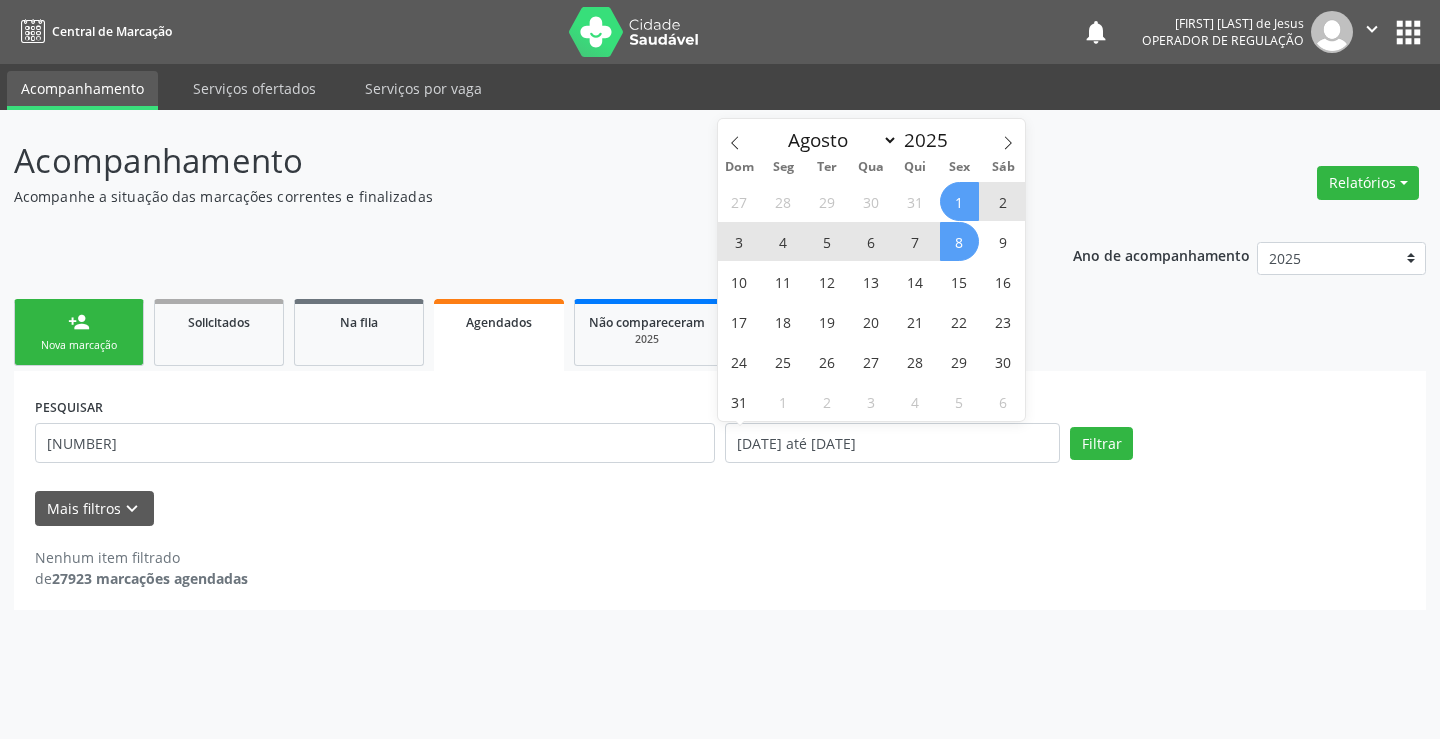 click on "1" at bounding box center (959, 201) 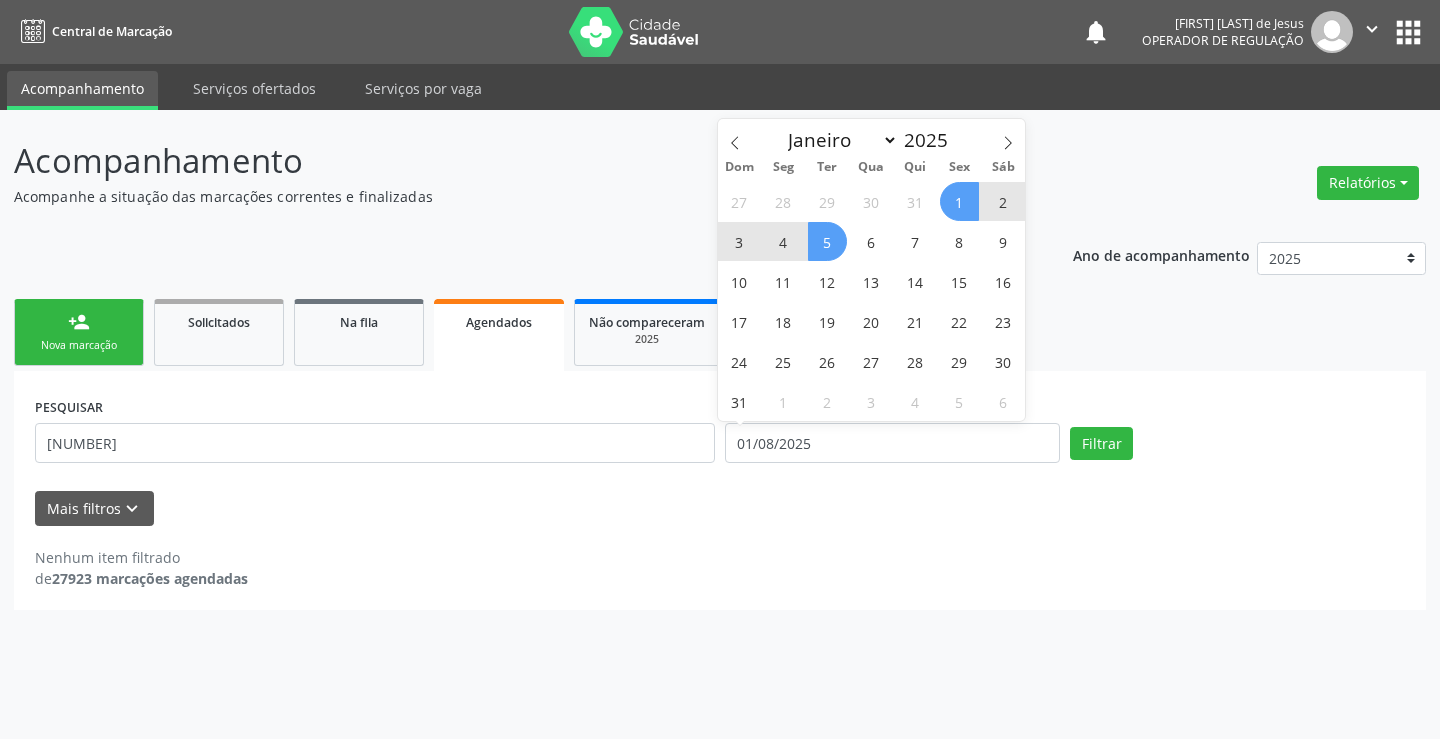 click on "5" at bounding box center (827, 241) 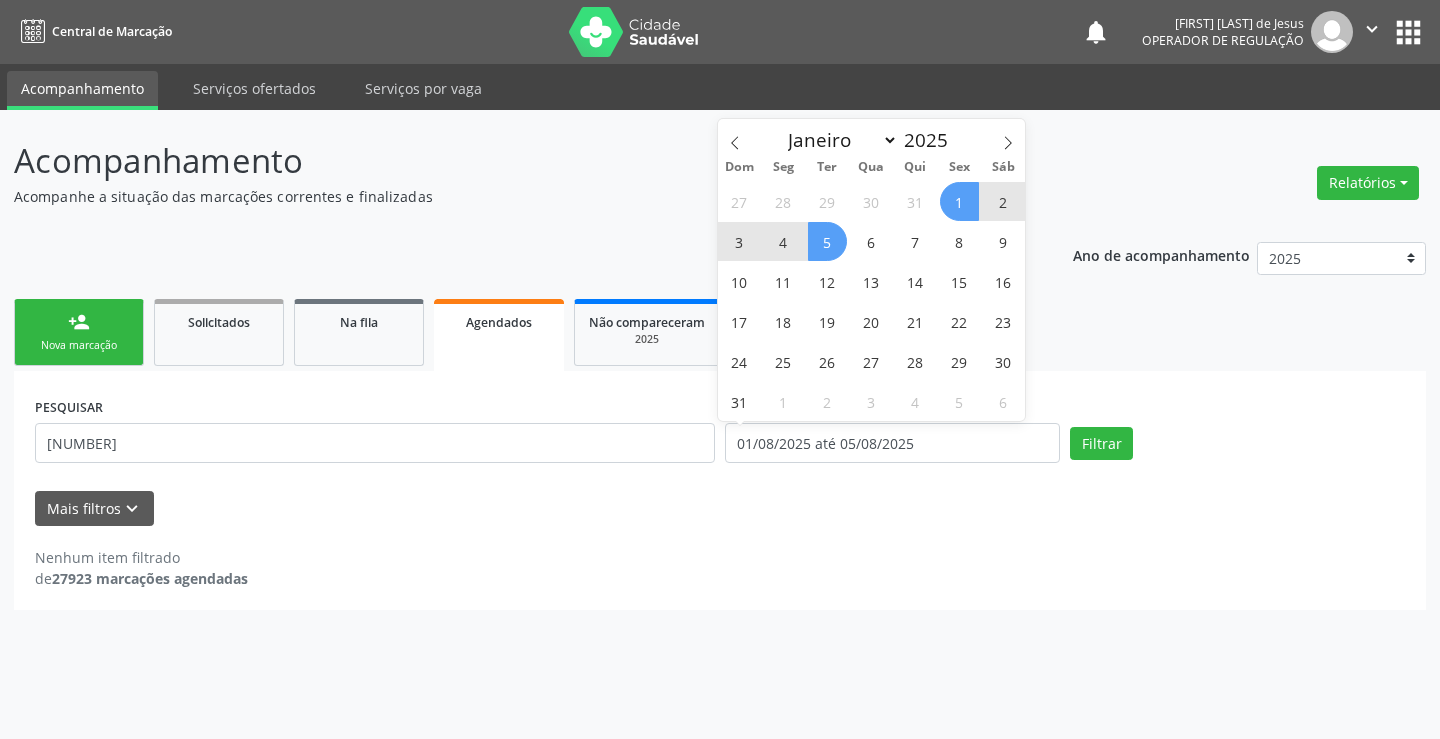 select on "7" 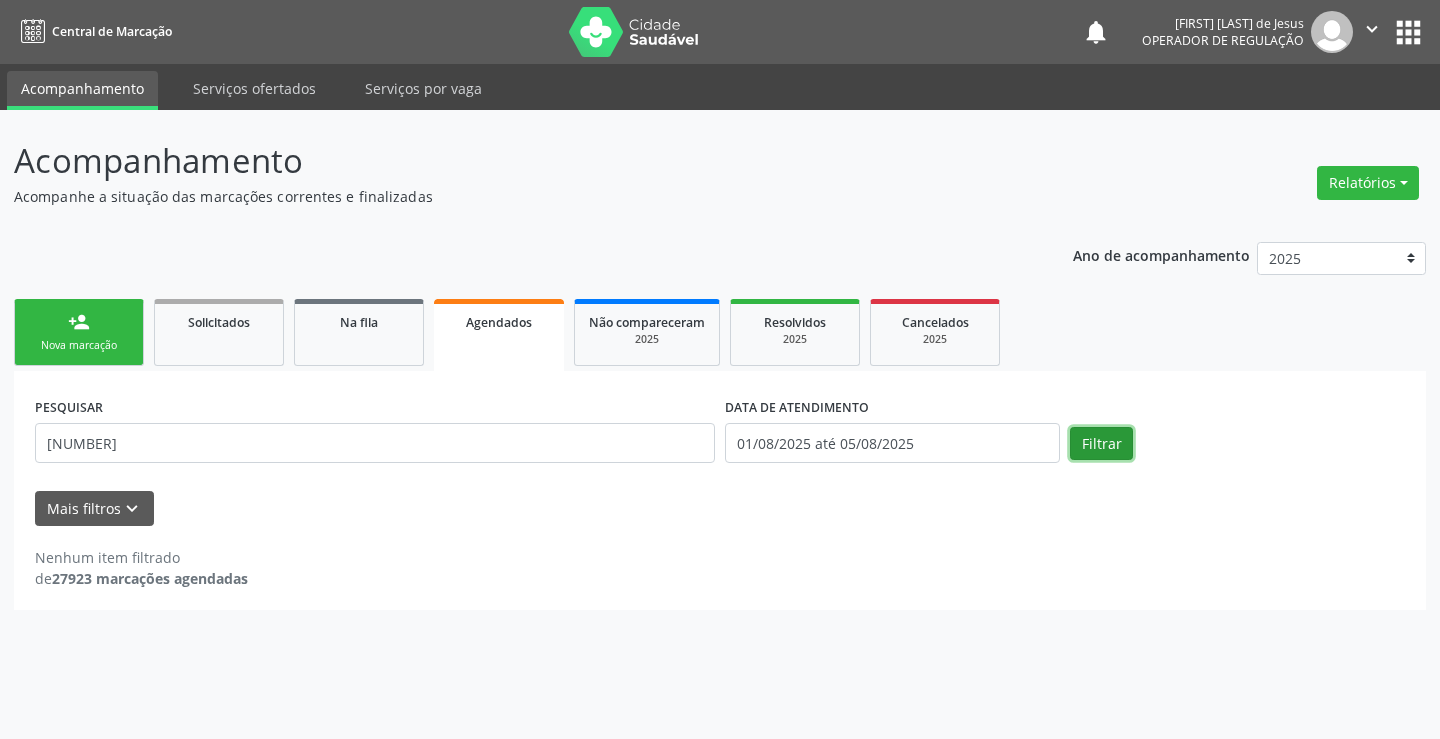 click on "Filtrar" at bounding box center (1101, 444) 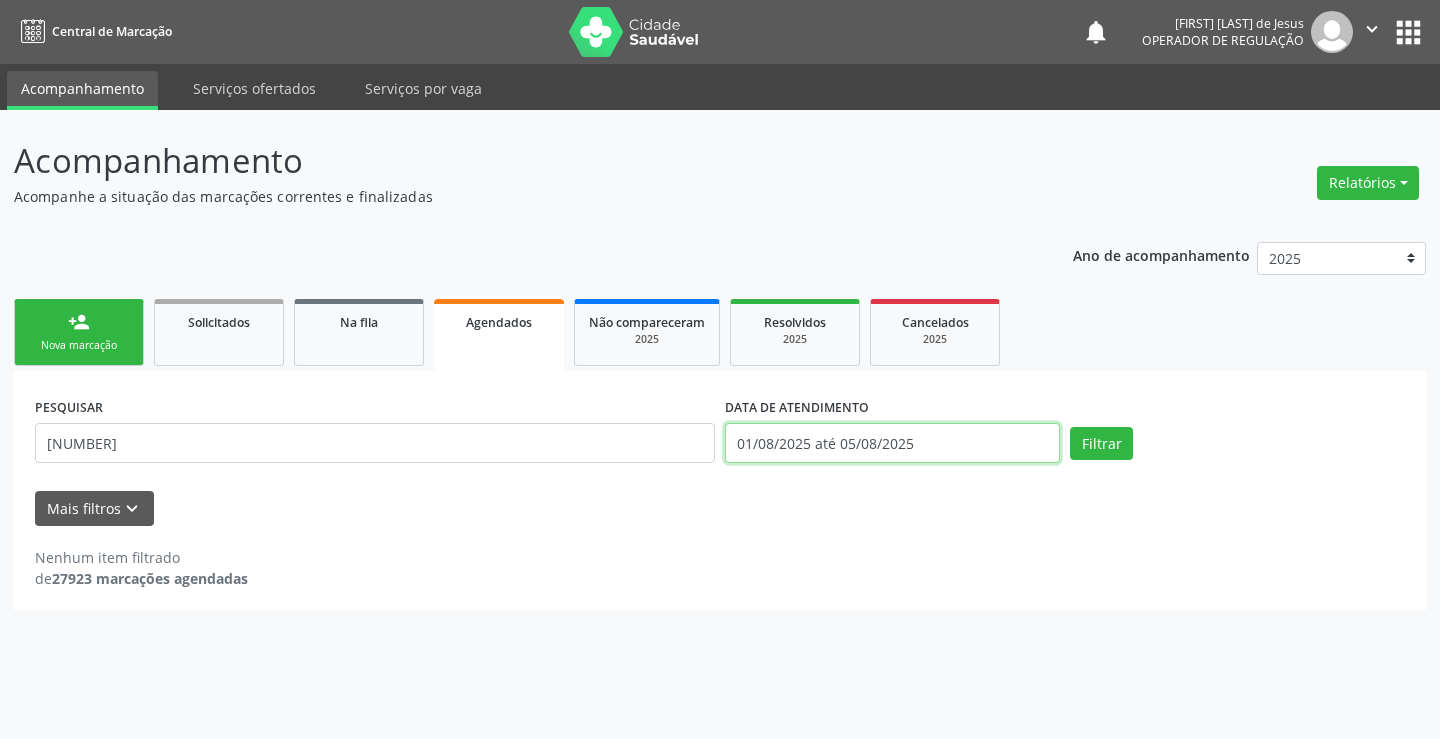 click on "01/08/2025 até 05/08/2025" at bounding box center [892, 443] 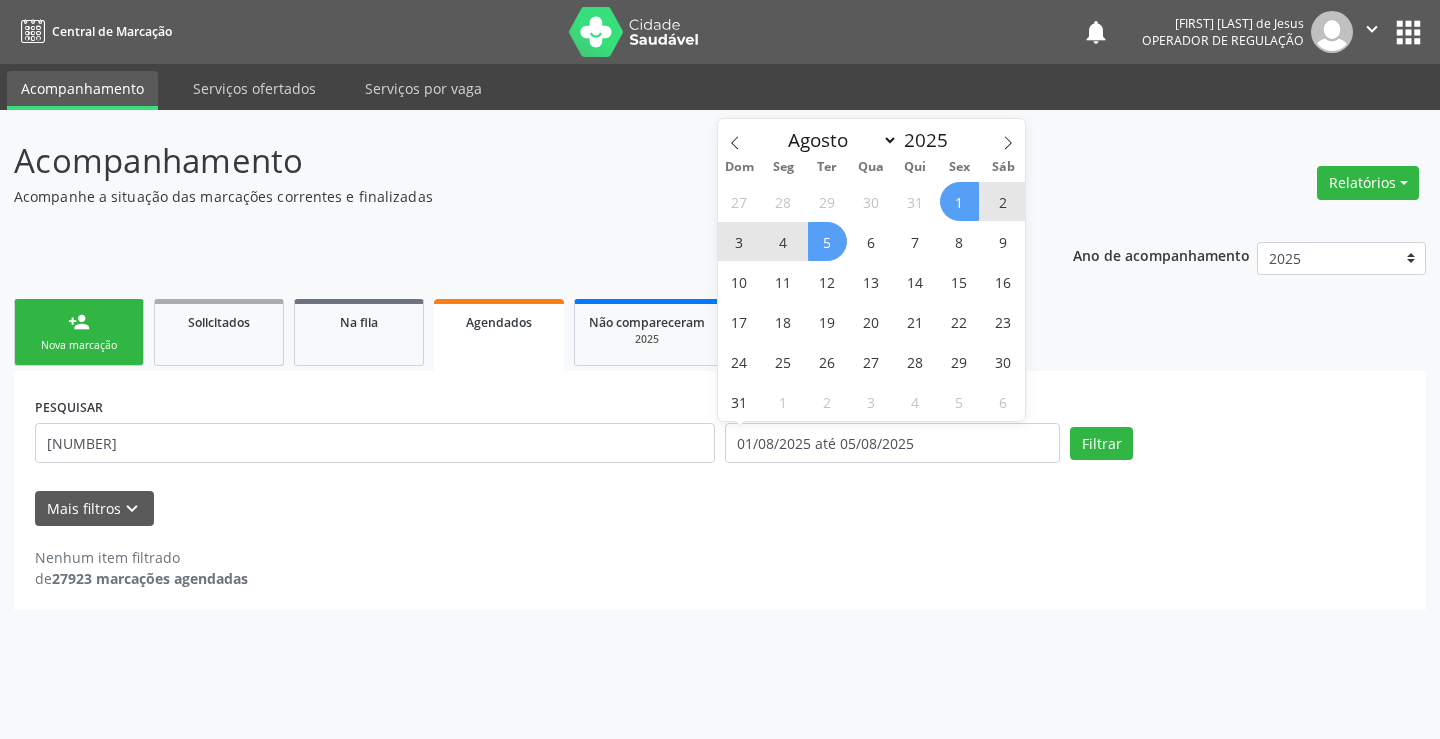 click on "5" at bounding box center (827, 241) 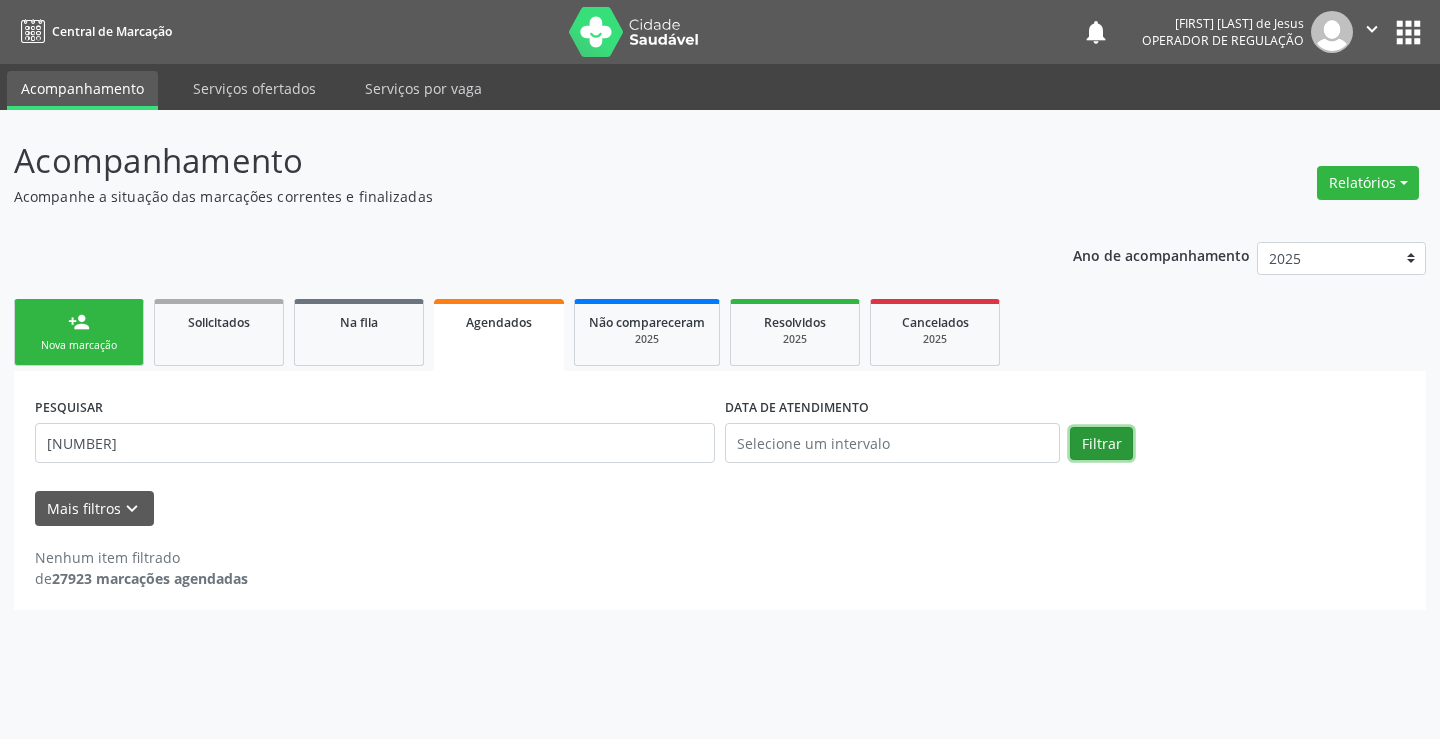 click on "Filtrar" at bounding box center (1101, 444) 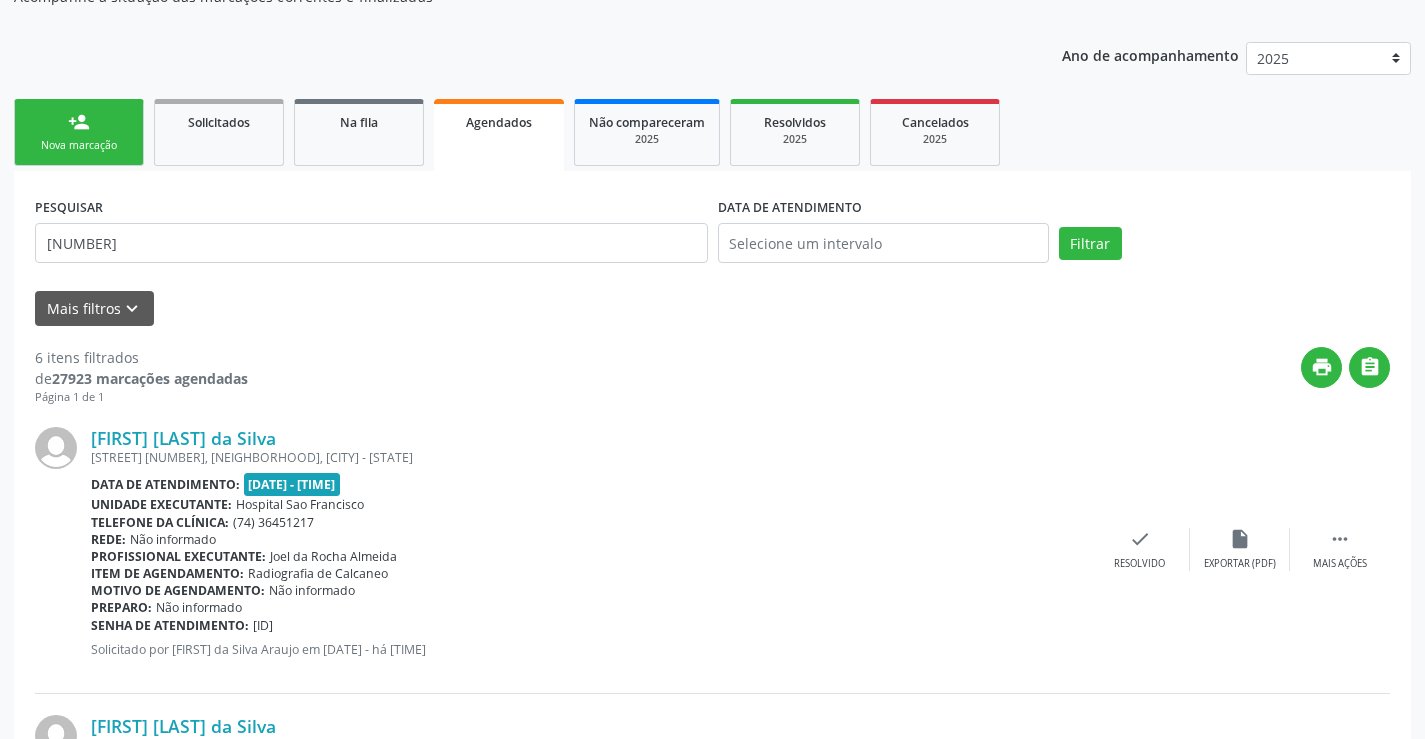scroll, scrollTop: 0, scrollLeft: 0, axis: both 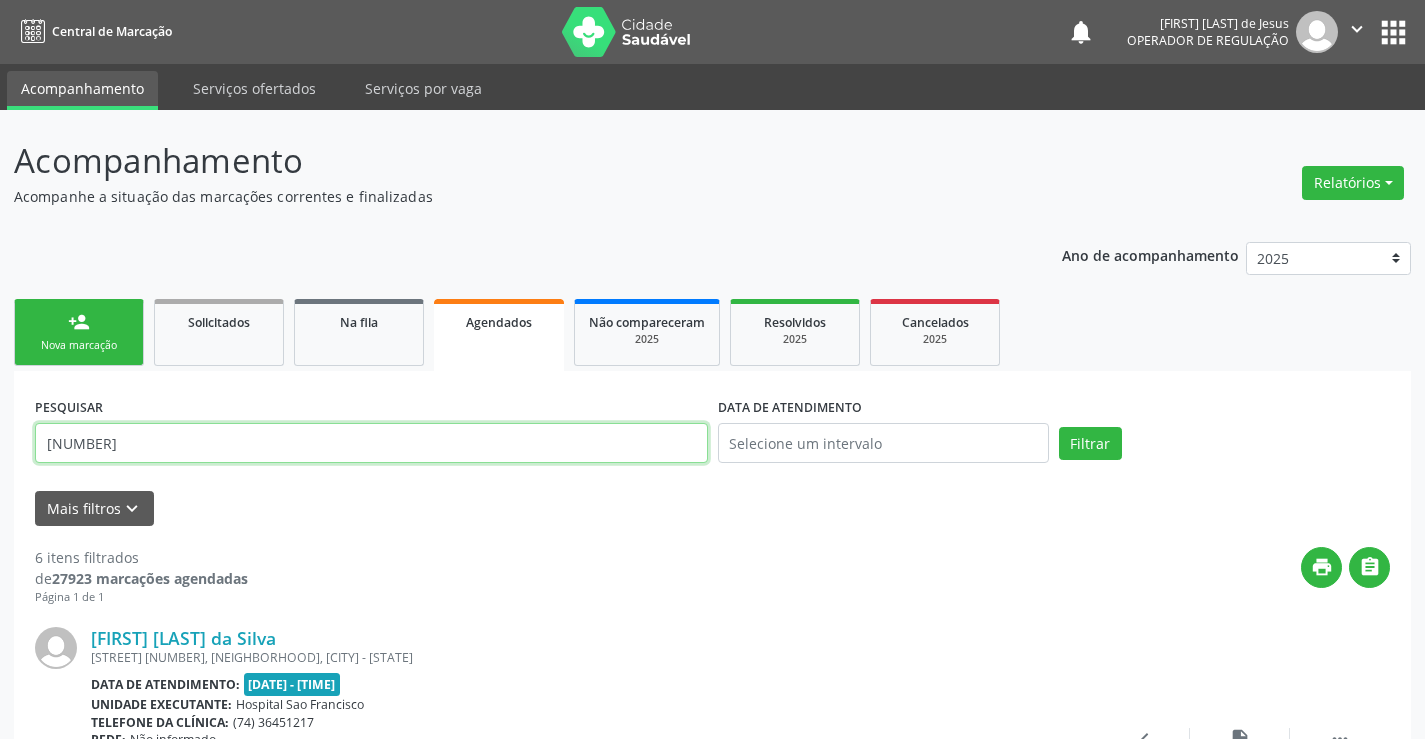 click on "[NUMBER]" at bounding box center [371, 443] 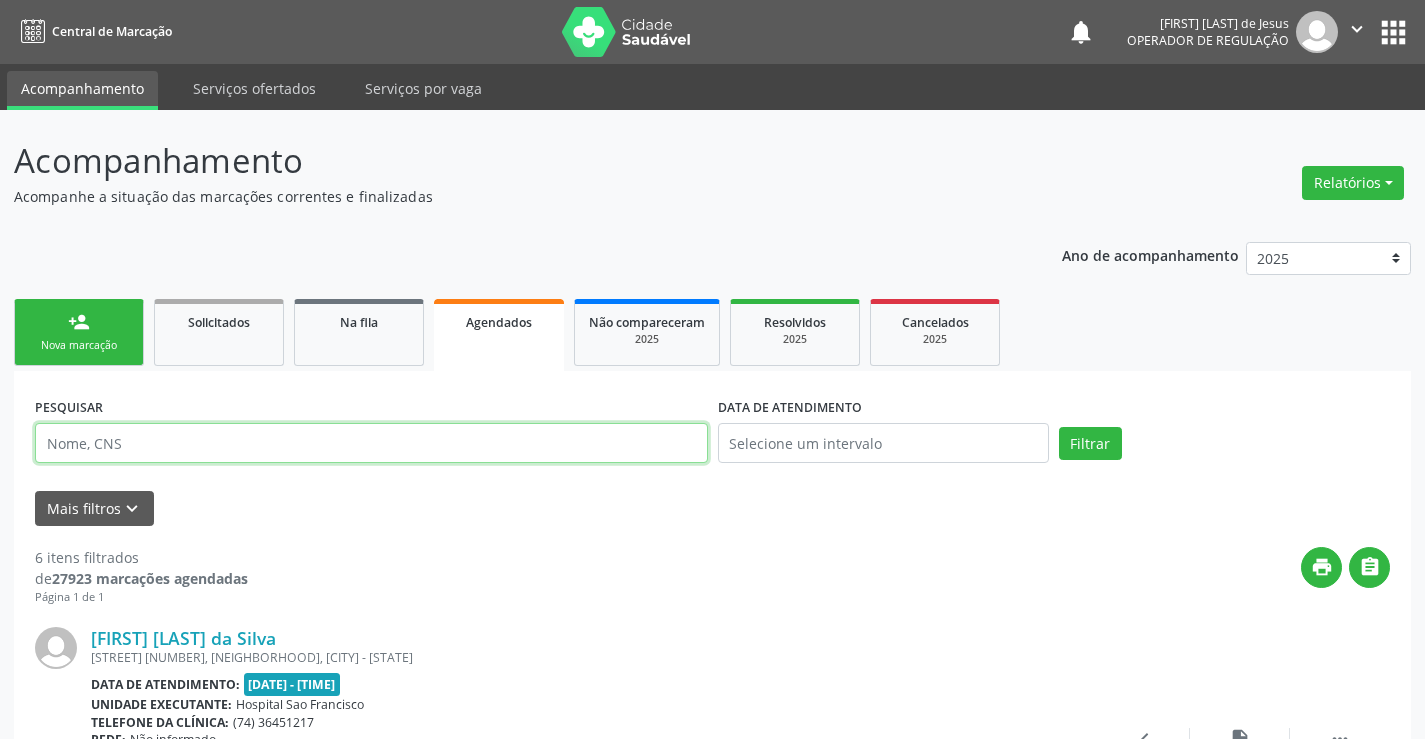 type 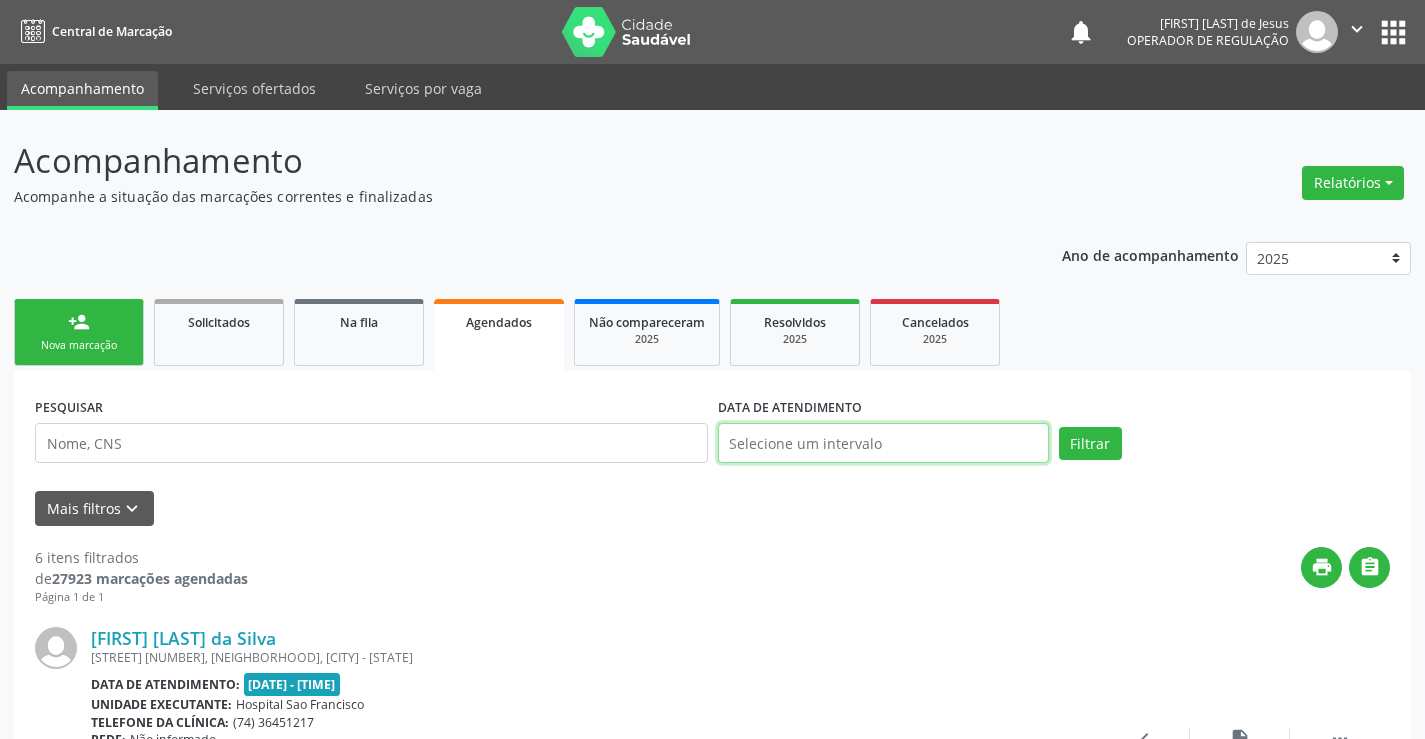 click at bounding box center (883, 443) 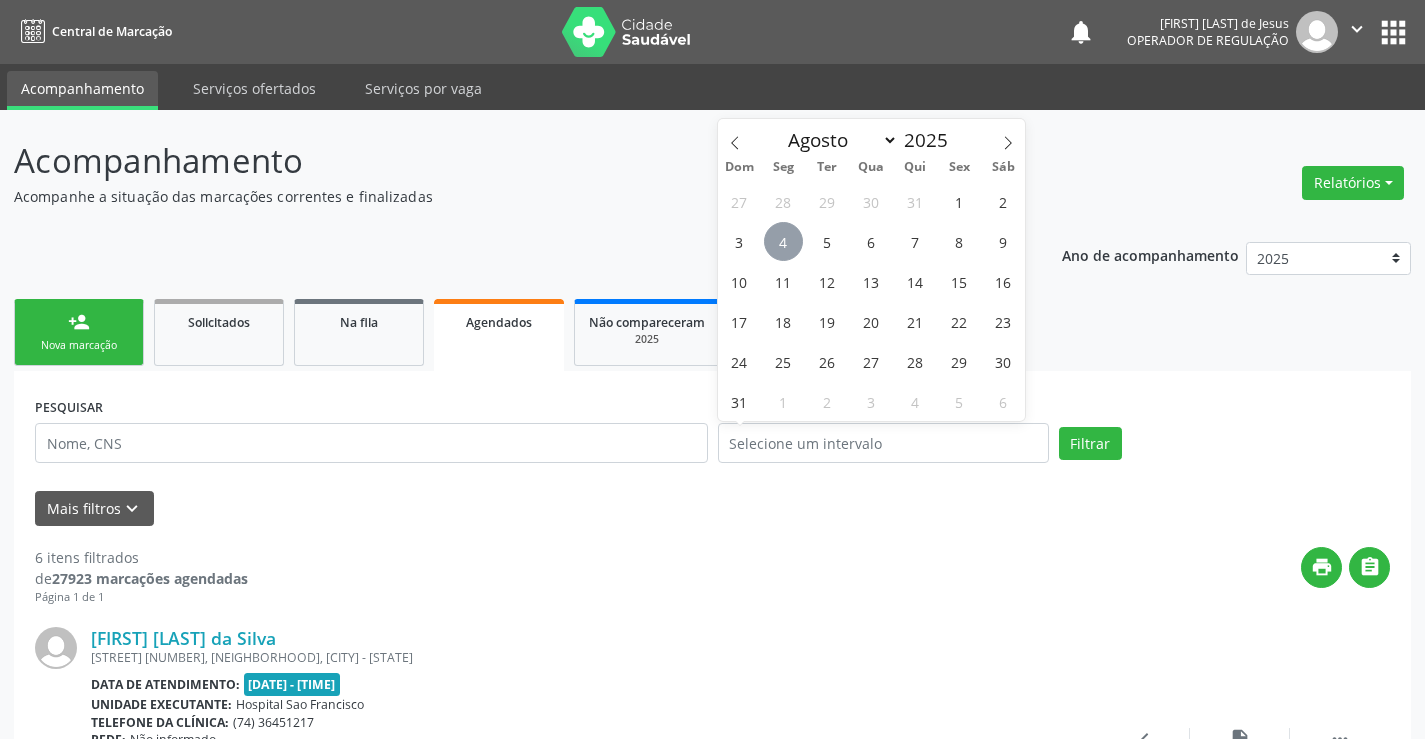 click on "4" at bounding box center [783, 241] 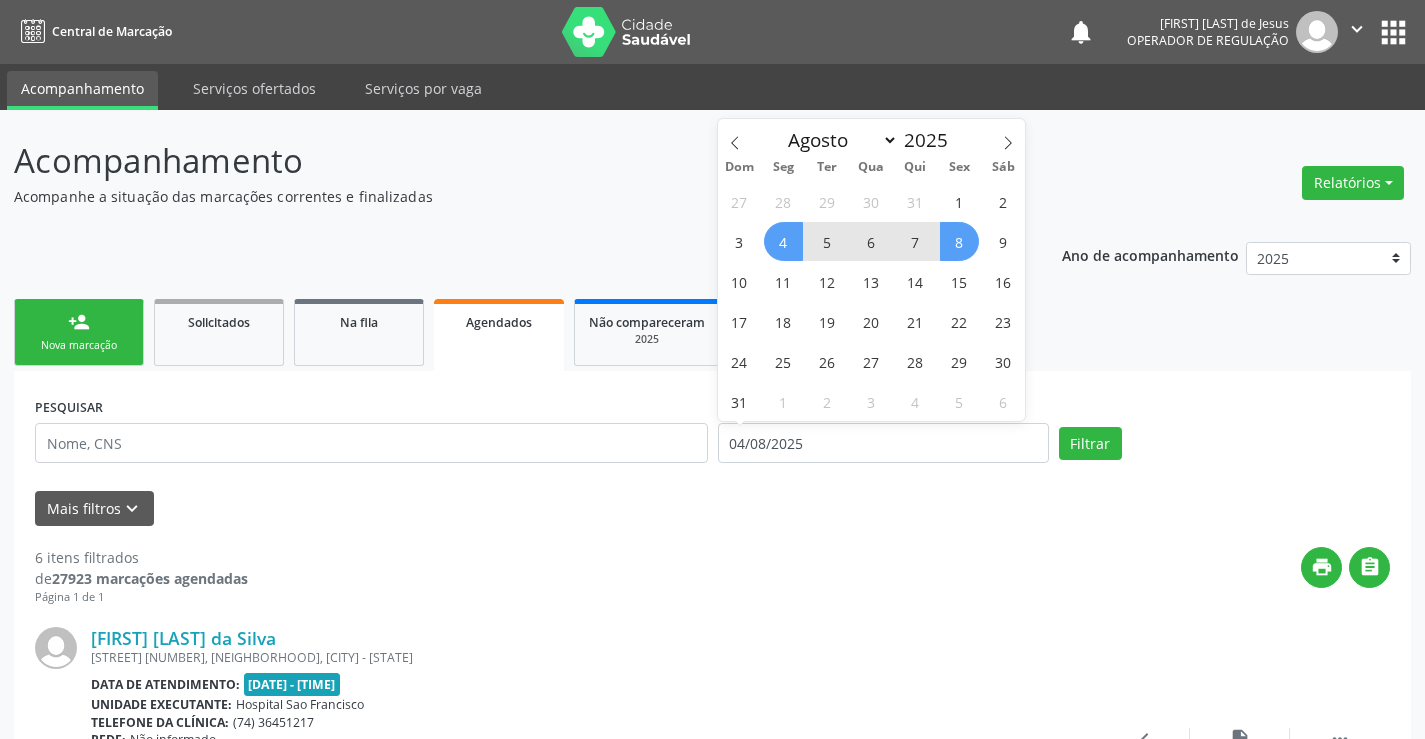 click on "8" at bounding box center [959, 241] 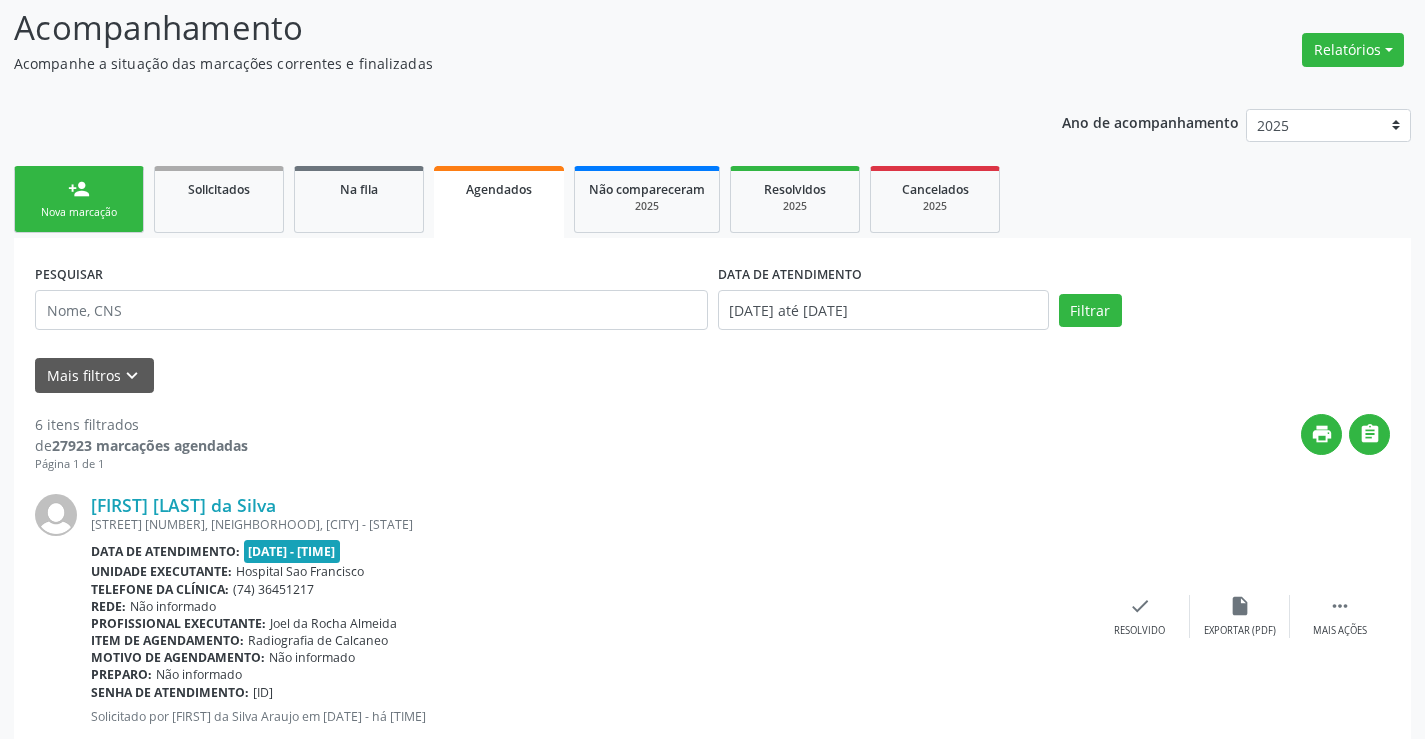 scroll, scrollTop: 0, scrollLeft: 0, axis: both 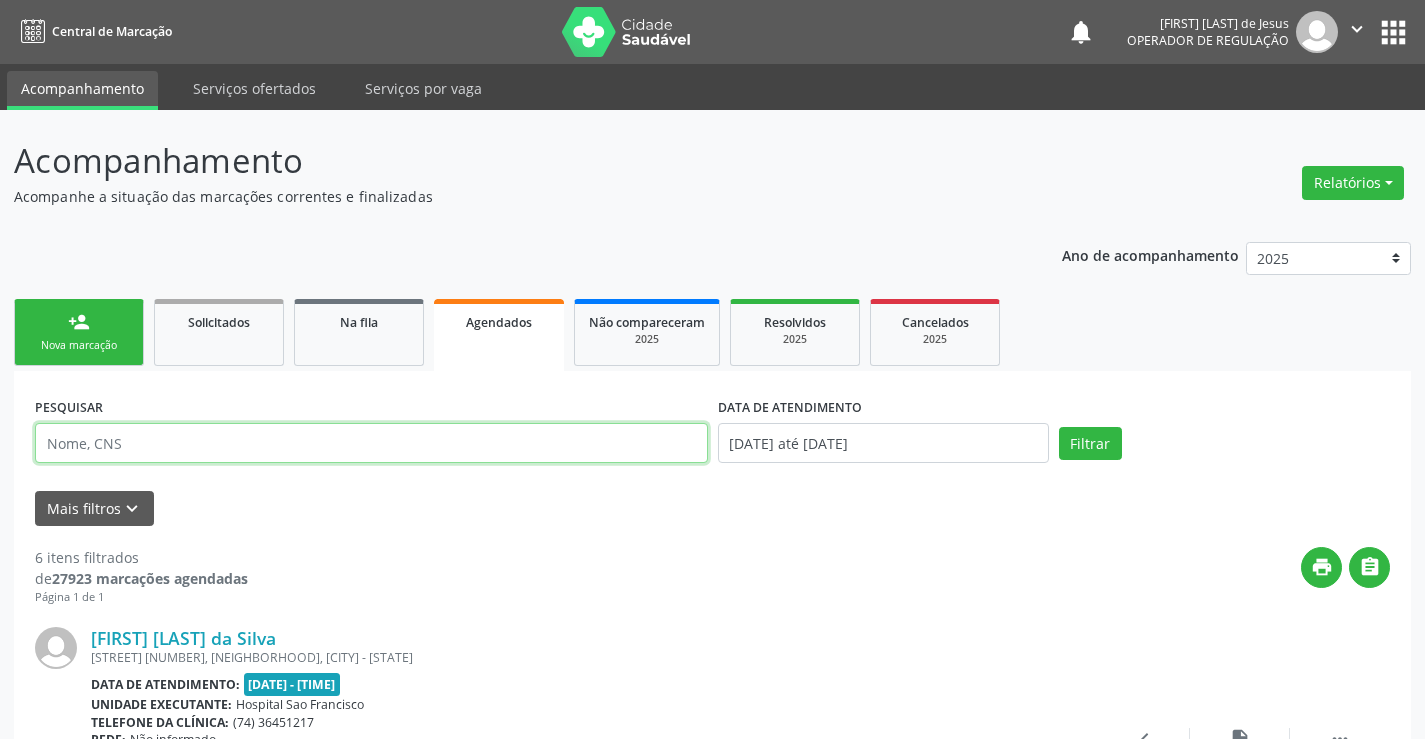 click at bounding box center (371, 443) 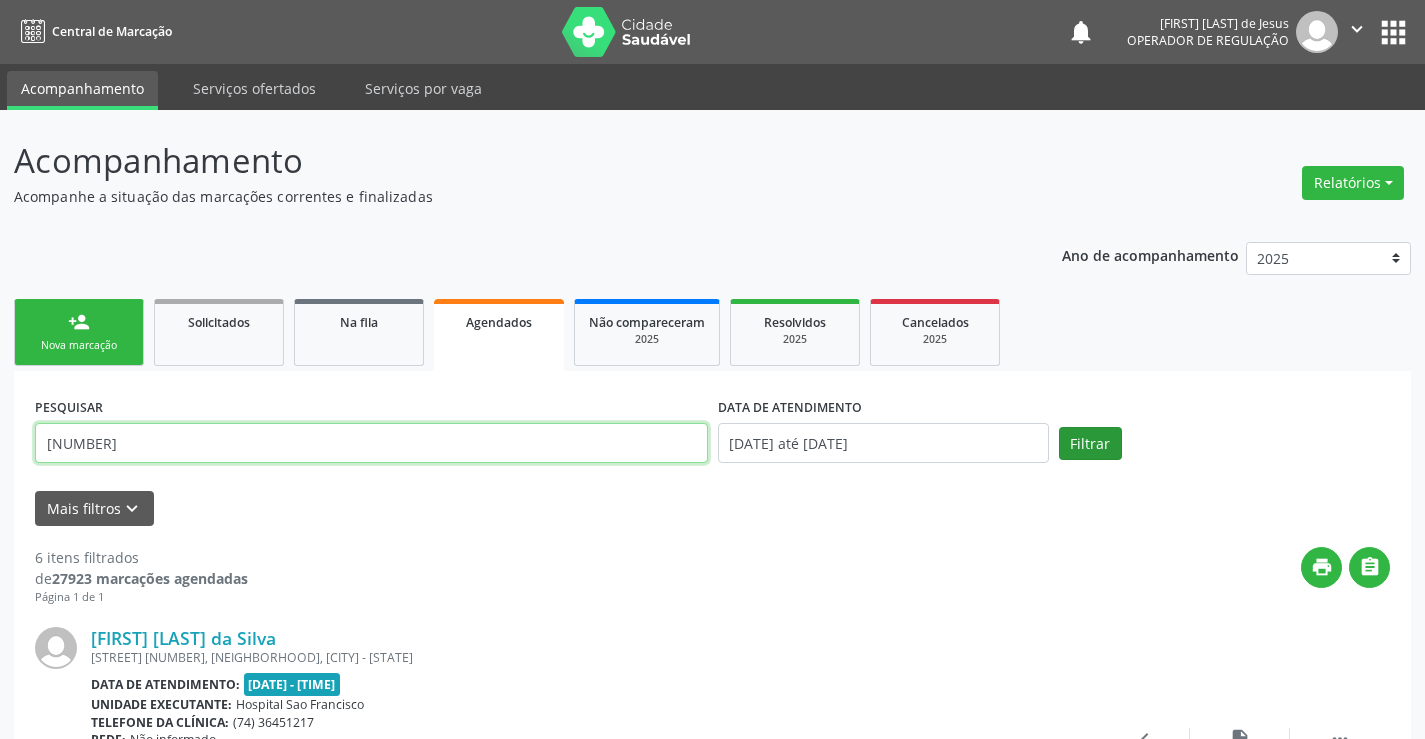 type on "[NUMBER]" 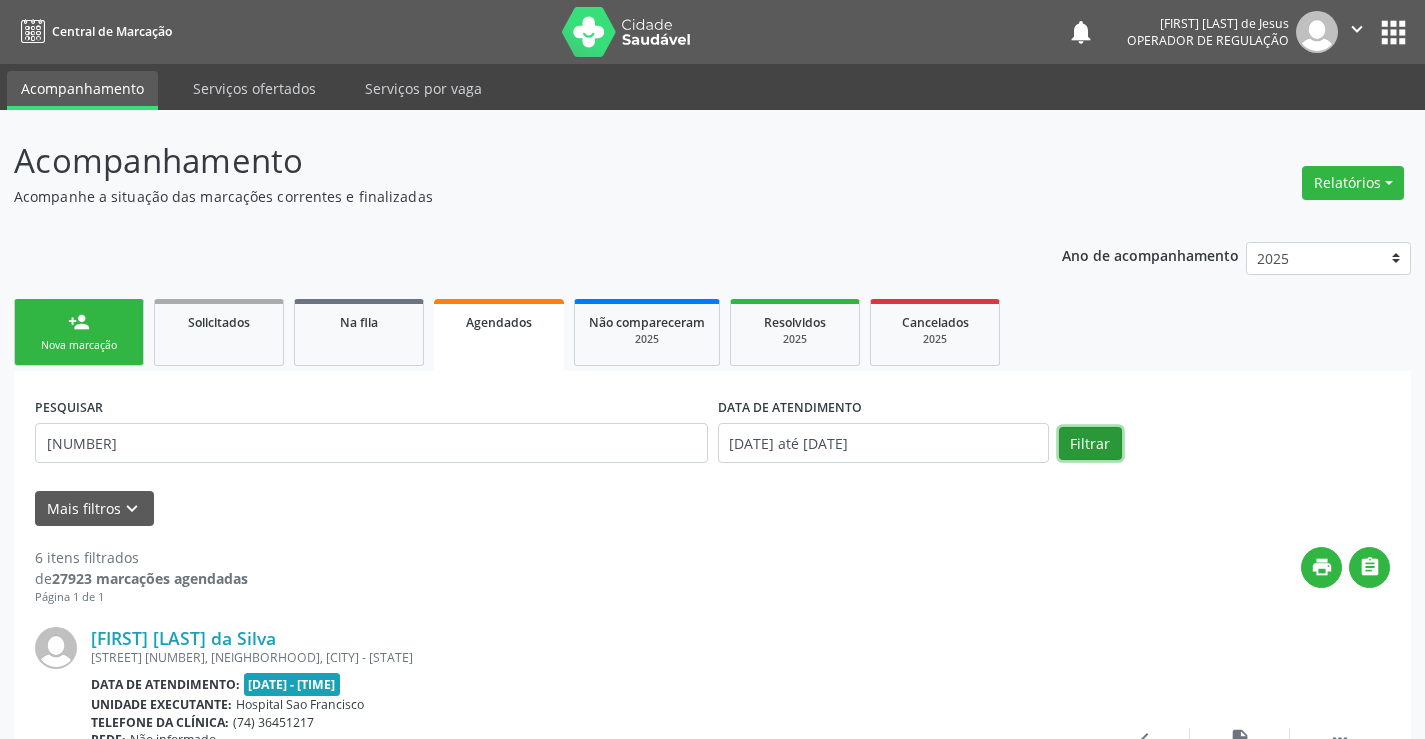 click on "Filtrar" at bounding box center [1090, 444] 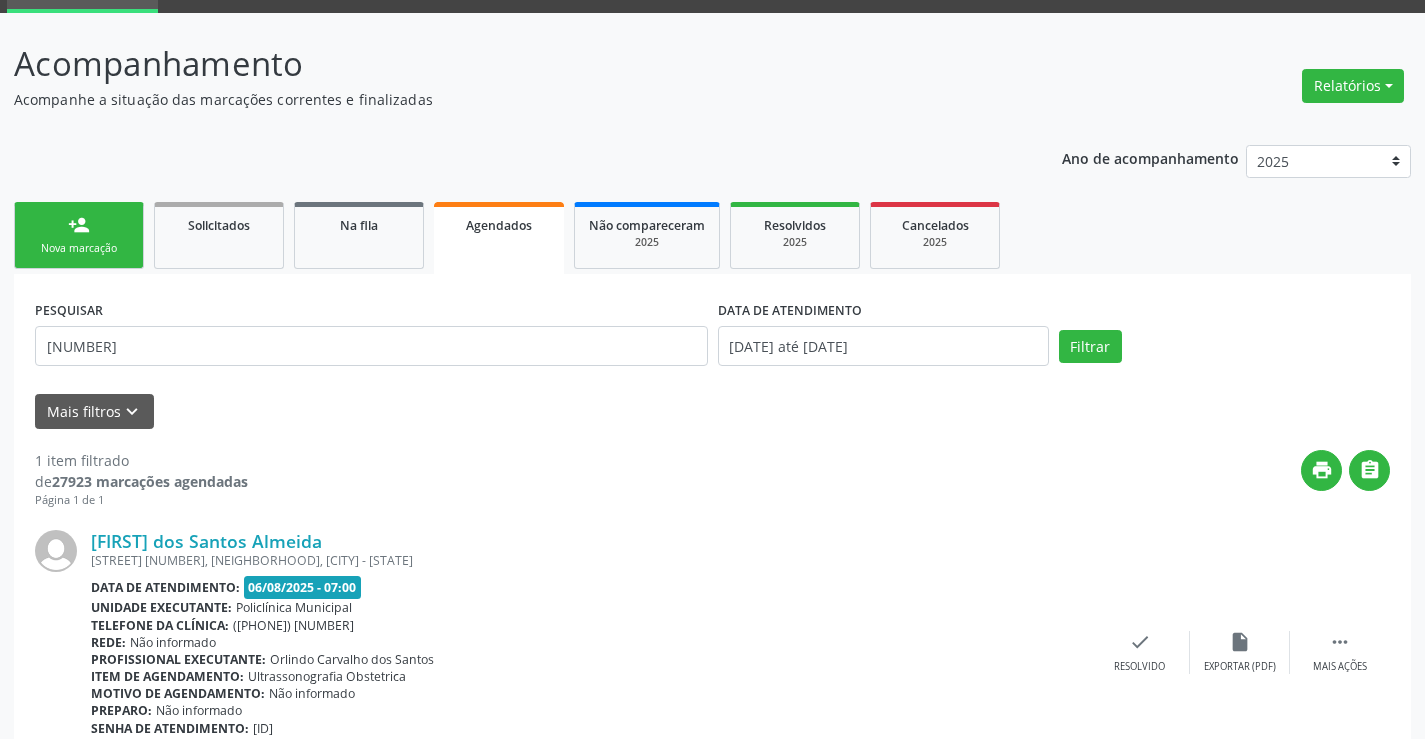 scroll, scrollTop: 189, scrollLeft: 0, axis: vertical 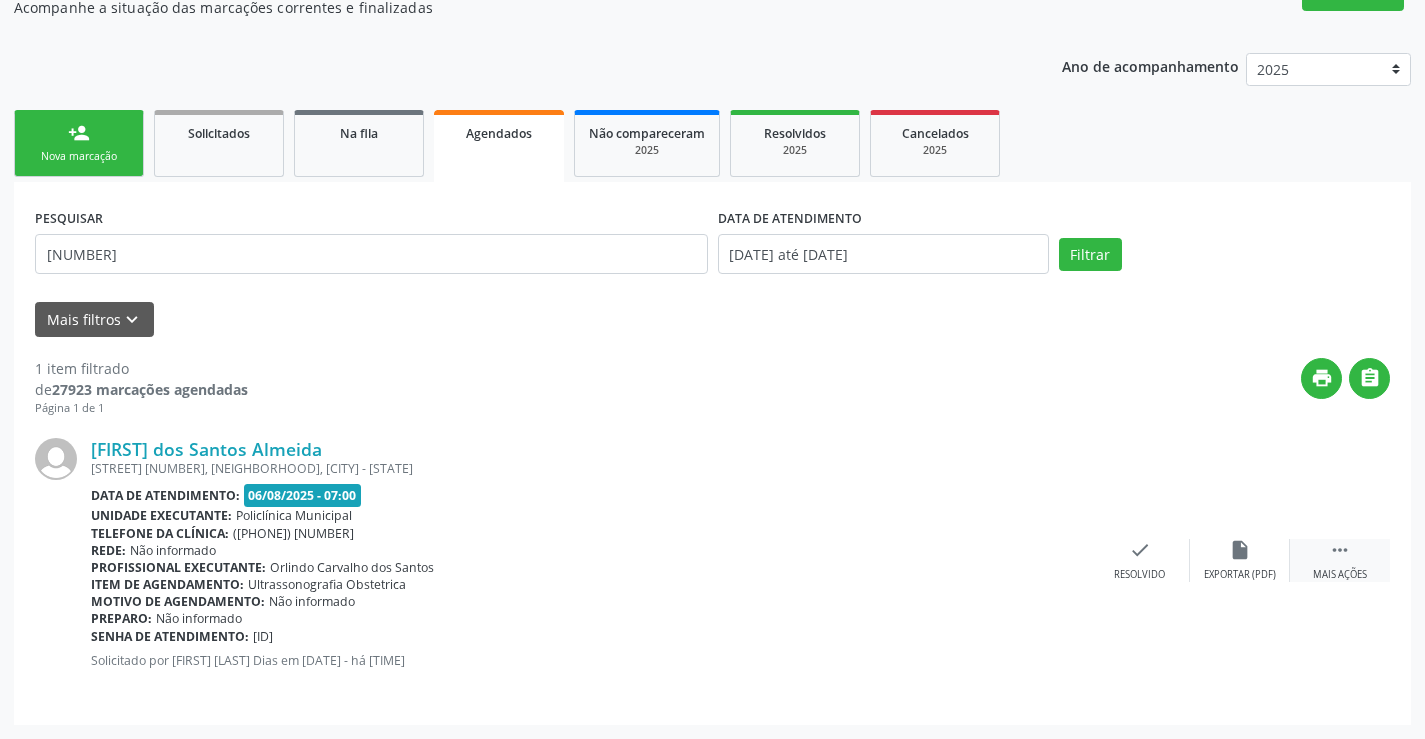click on "" at bounding box center [1340, 550] 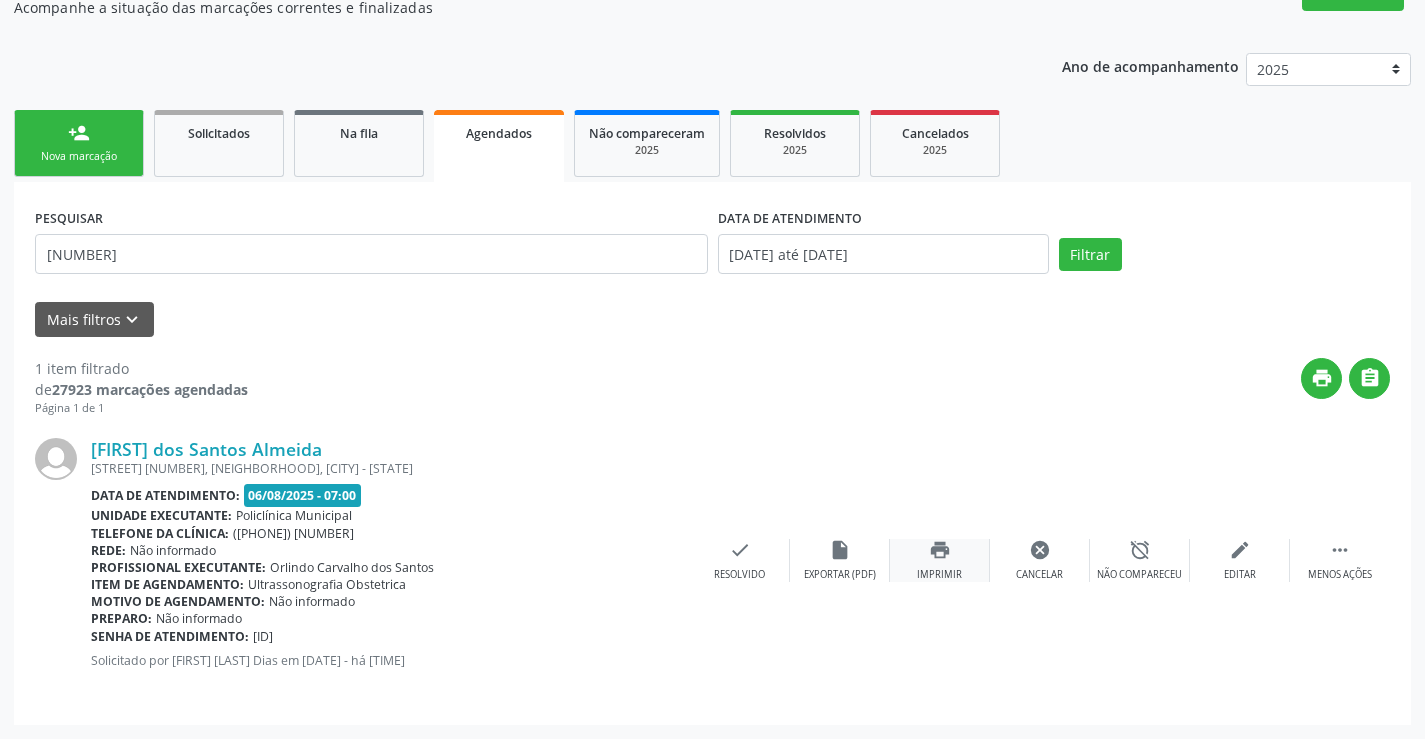 click on "Imprimir" at bounding box center (939, 575) 